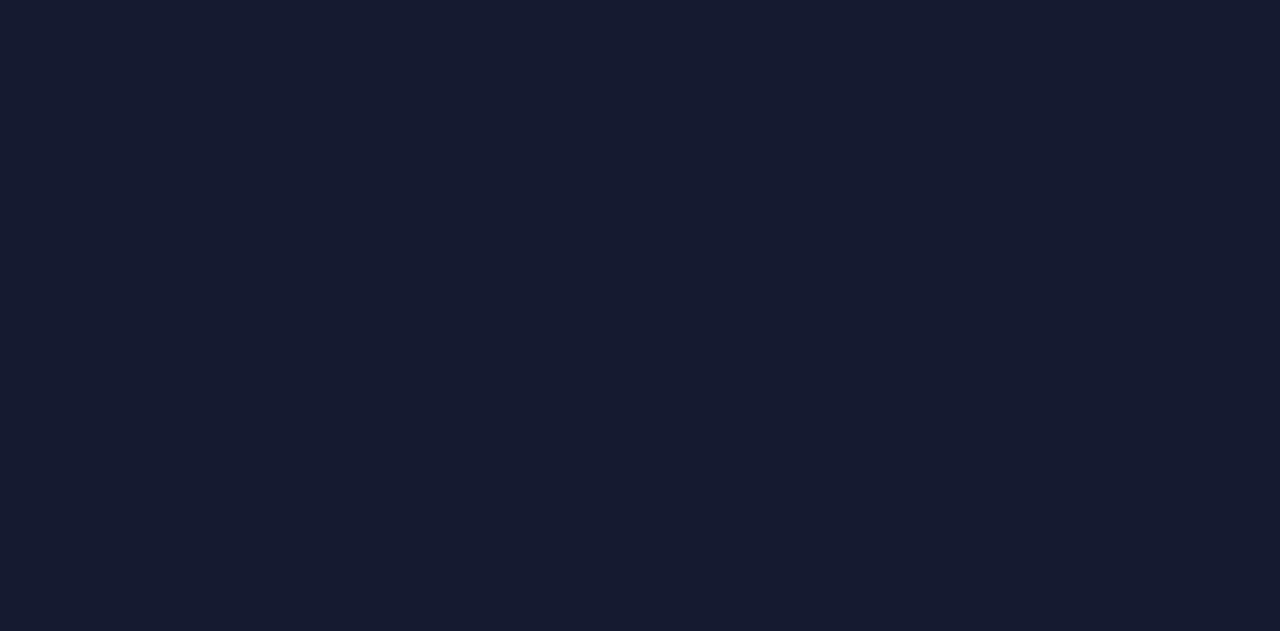 scroll, scrollTop: 0, scrollLeft: 0, axis: both 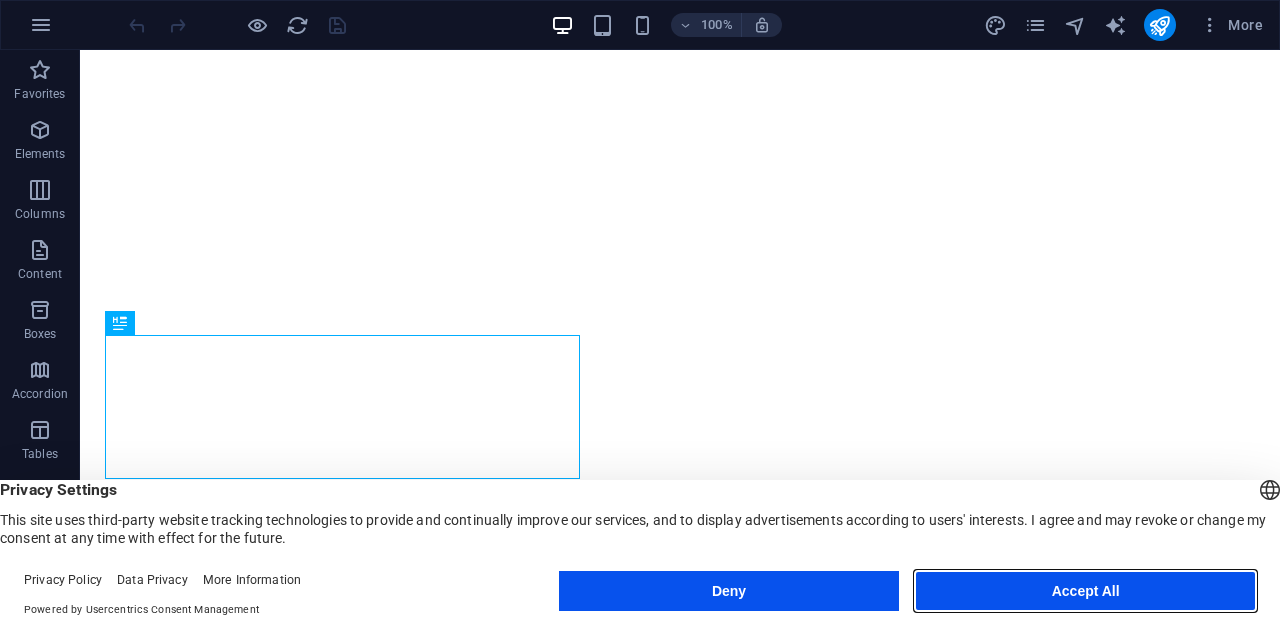 click on "Accept All" at bounding box center [1085, 591] 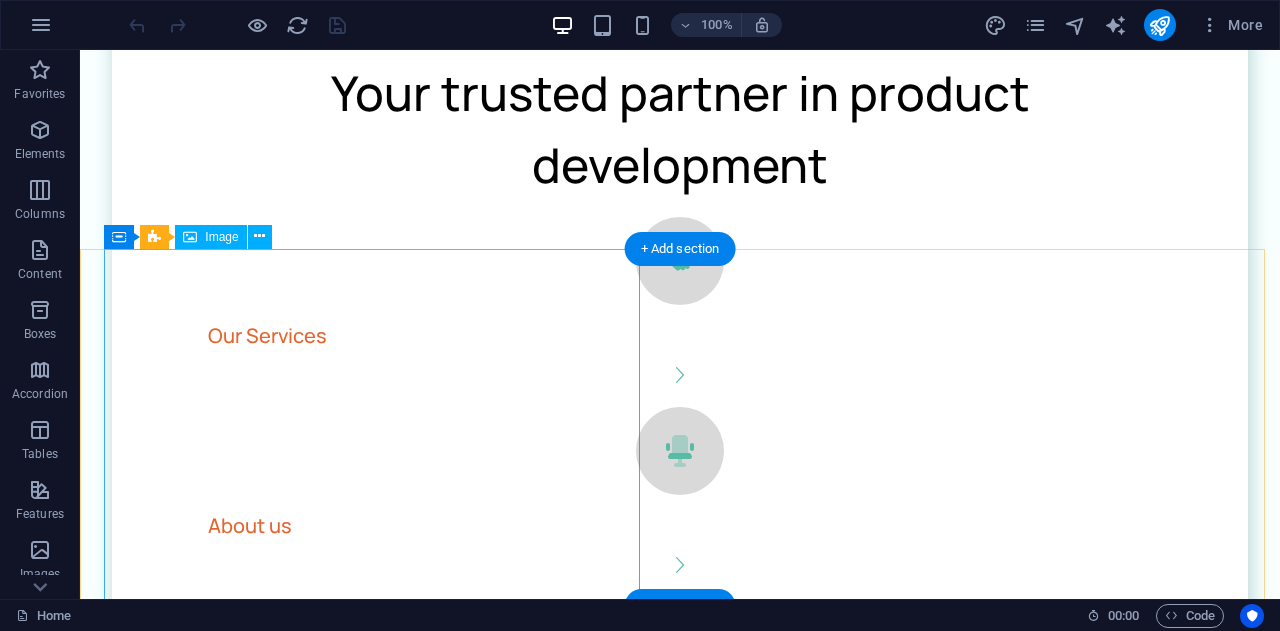 scroll, scrollTop: 1800, scrollLeft: 0, axis: vertical 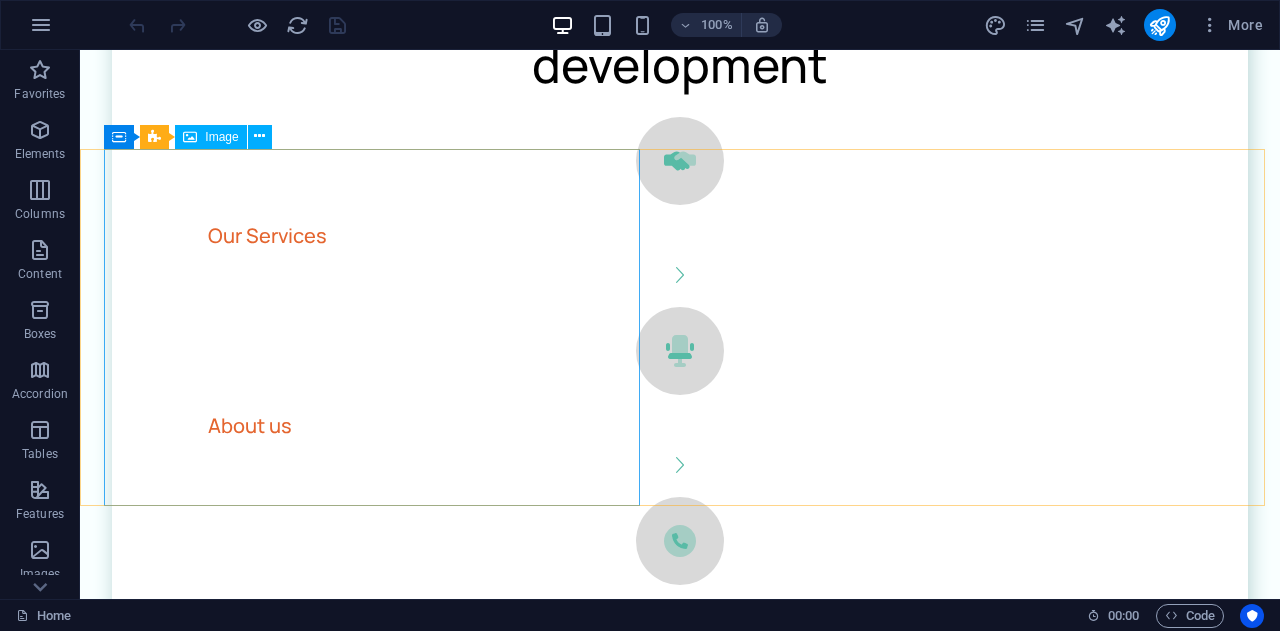click on "Image" at bounding box center (221, 137) 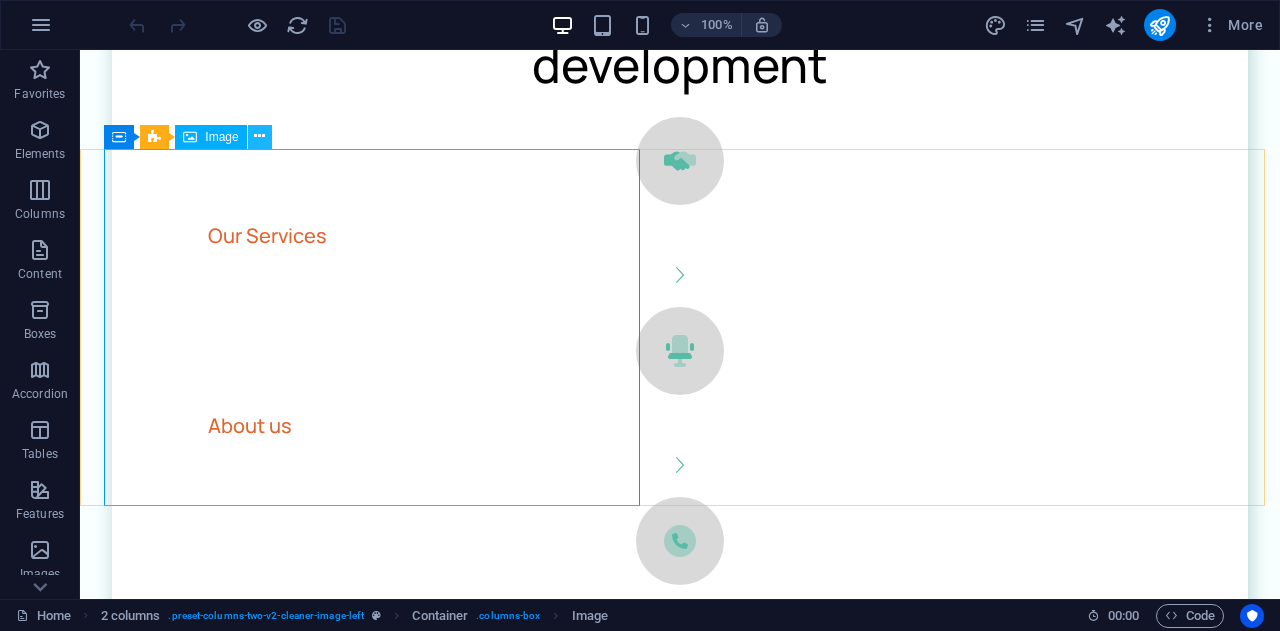click at bounding box center (259, 136) 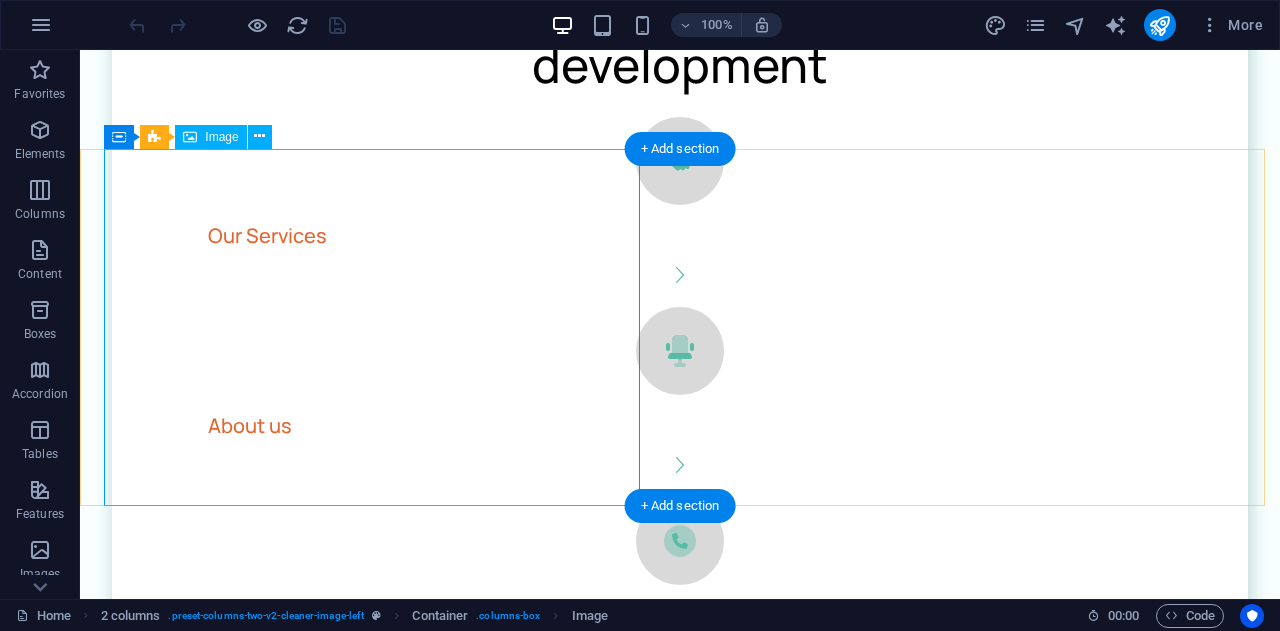 click at bounding box center [372, 1521] 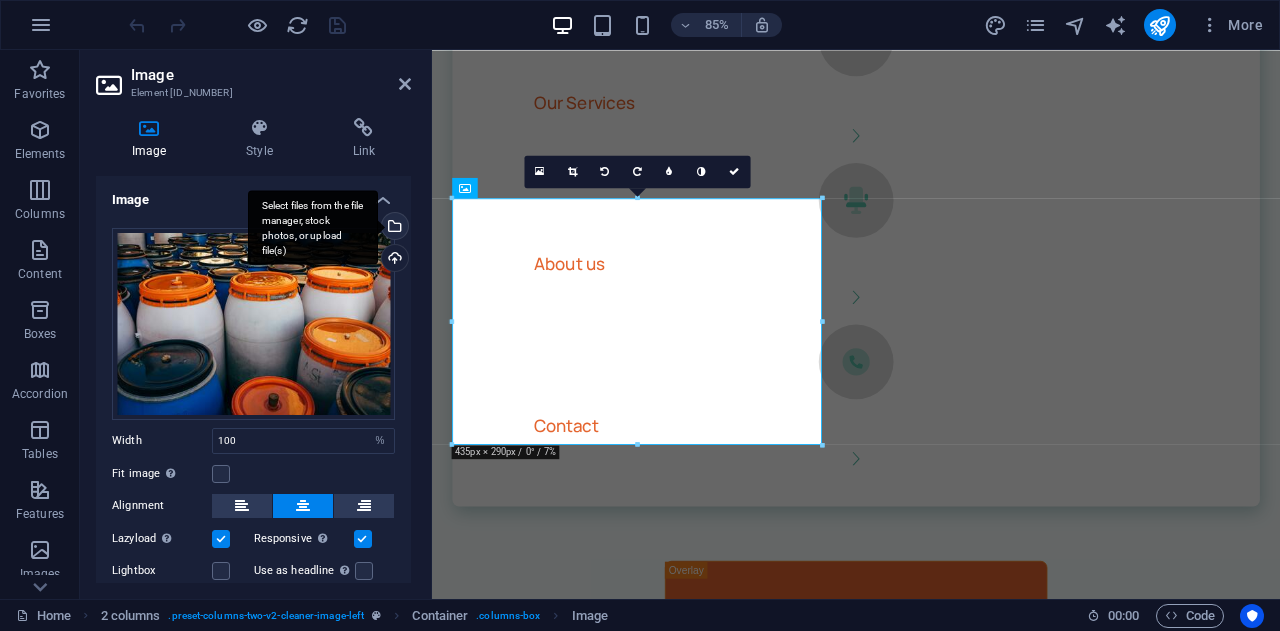 click on "Select files from the file manager, stock photos, or upload file(s)" at bounding box center [313, 227] 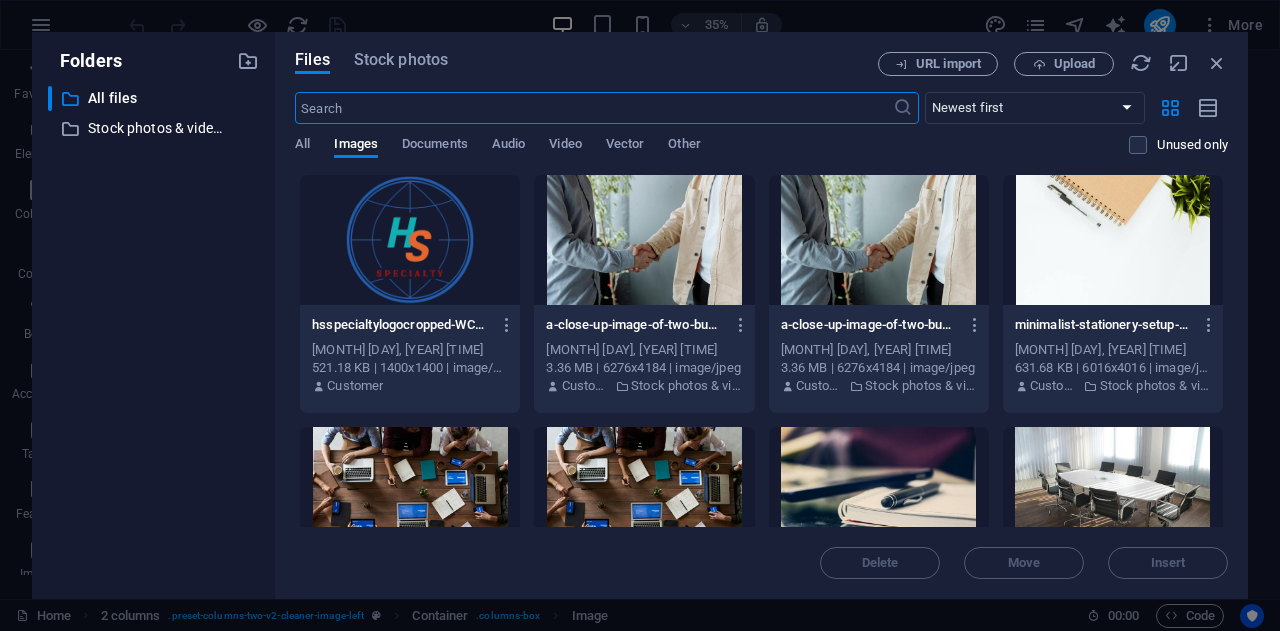 scroll, scrollTop: 1085, scrollLeft: 0, axis: vertical 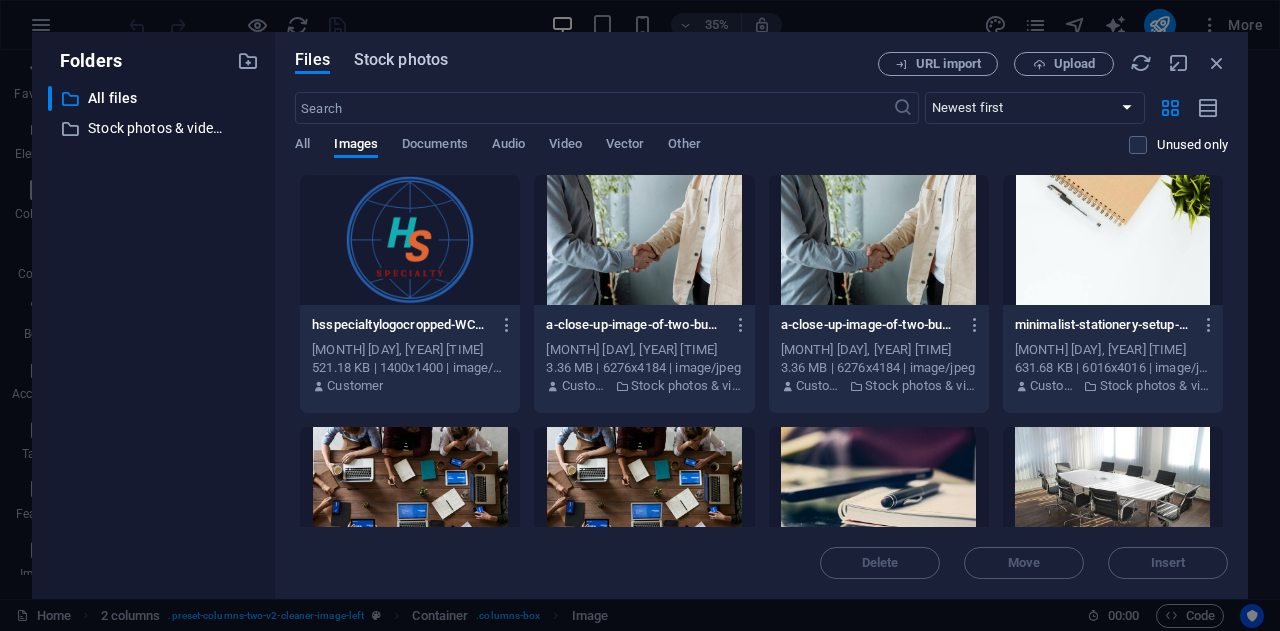 click on "Stock photos" at bounding box center [401, 60] 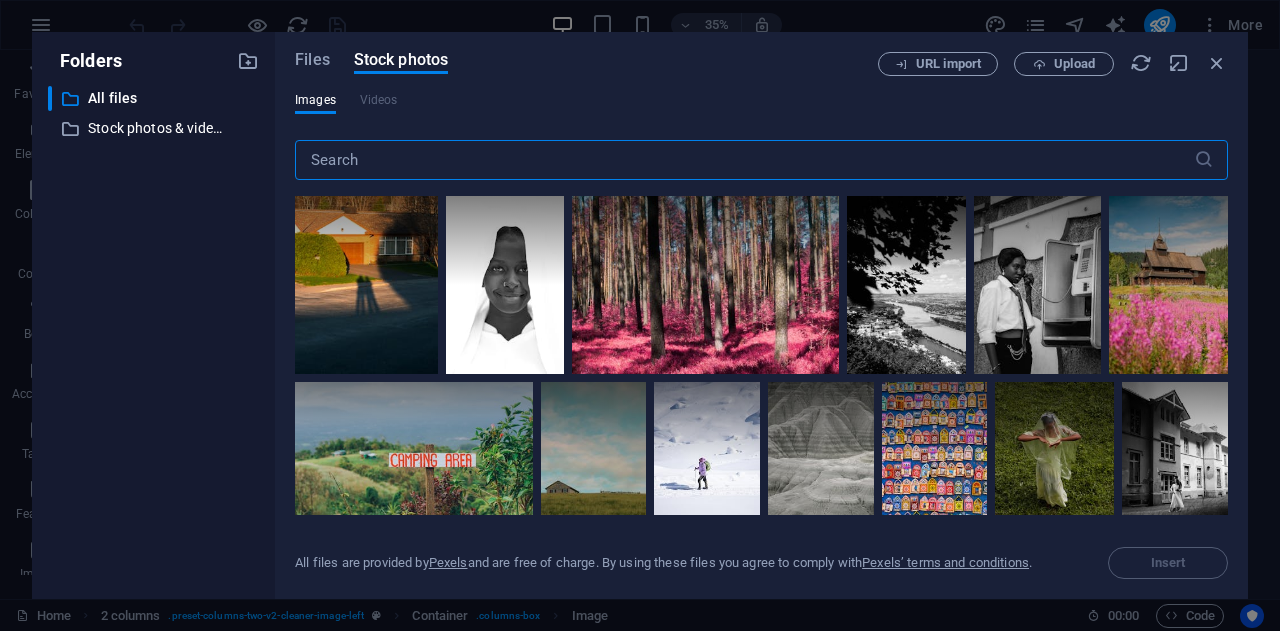 click at bounding box center (744, 160) 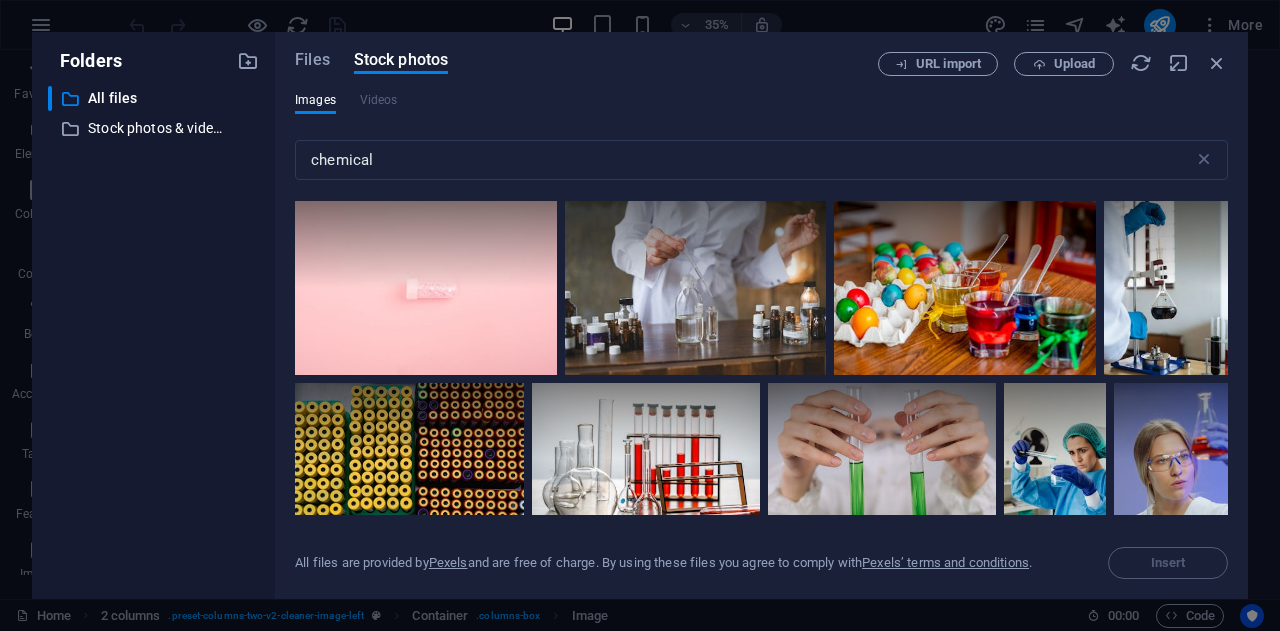 scroll, scrollTop: 2300, scrollLeft: 0, axis: vertical 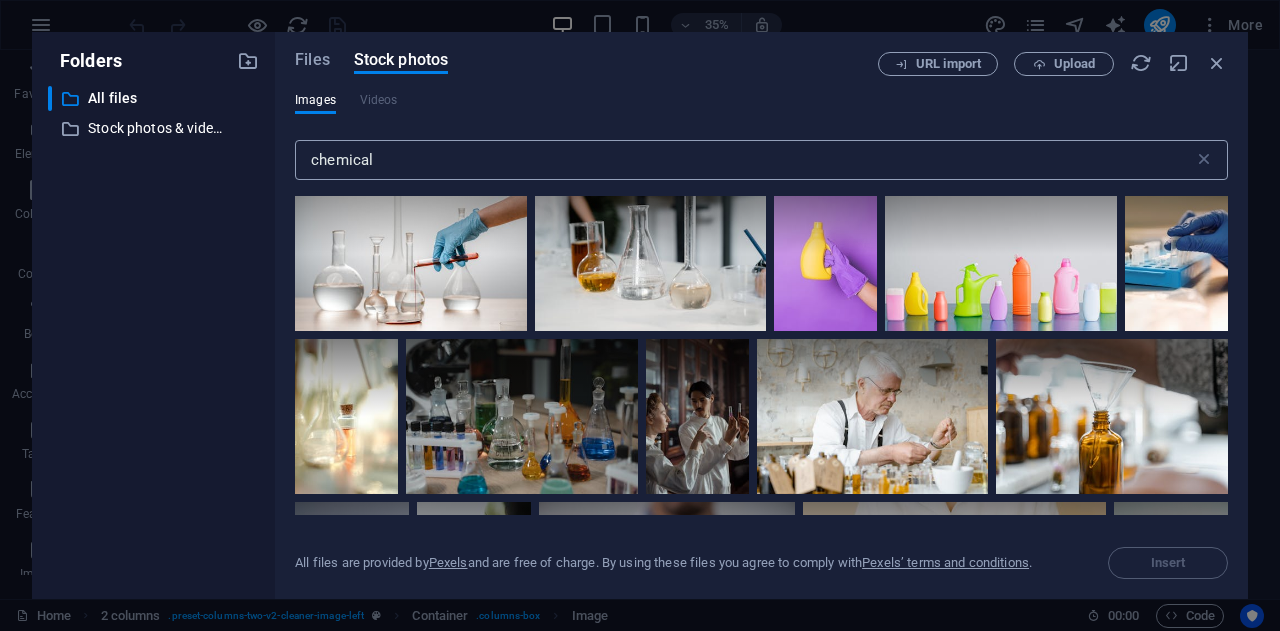 click on "chemical" at bounding box center [744, 160] 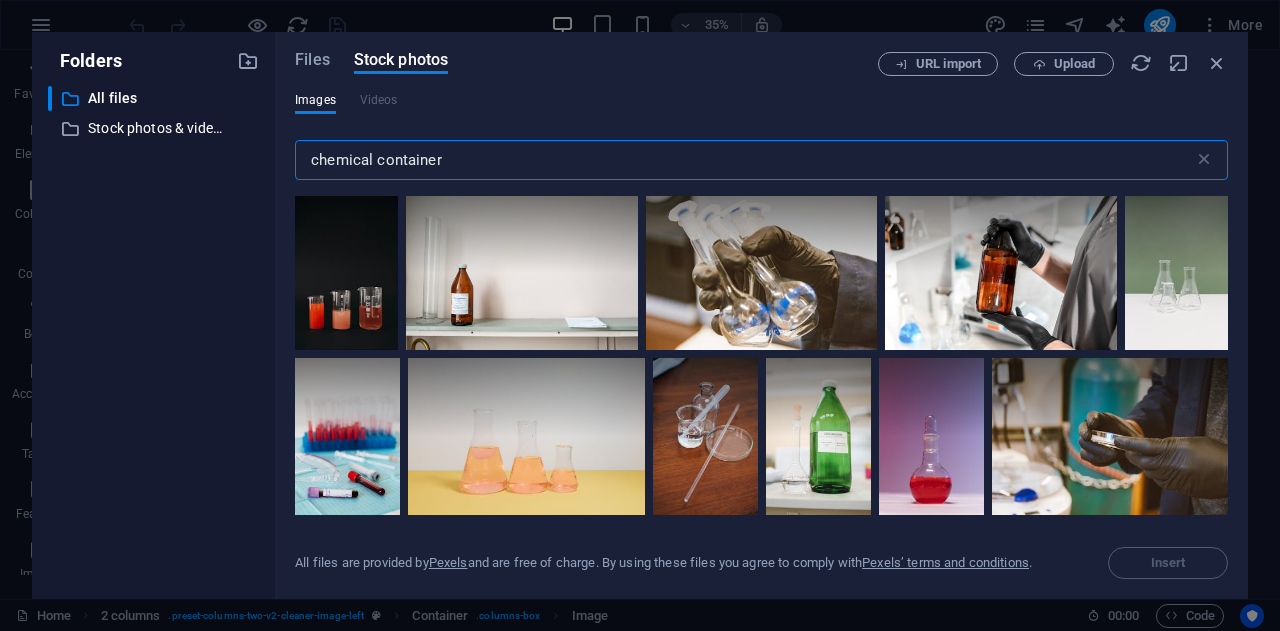 drag, startPoint x: 486, startPoint y: 163, endPoint x: 383, endPoint y: 152, distance: 103.58572 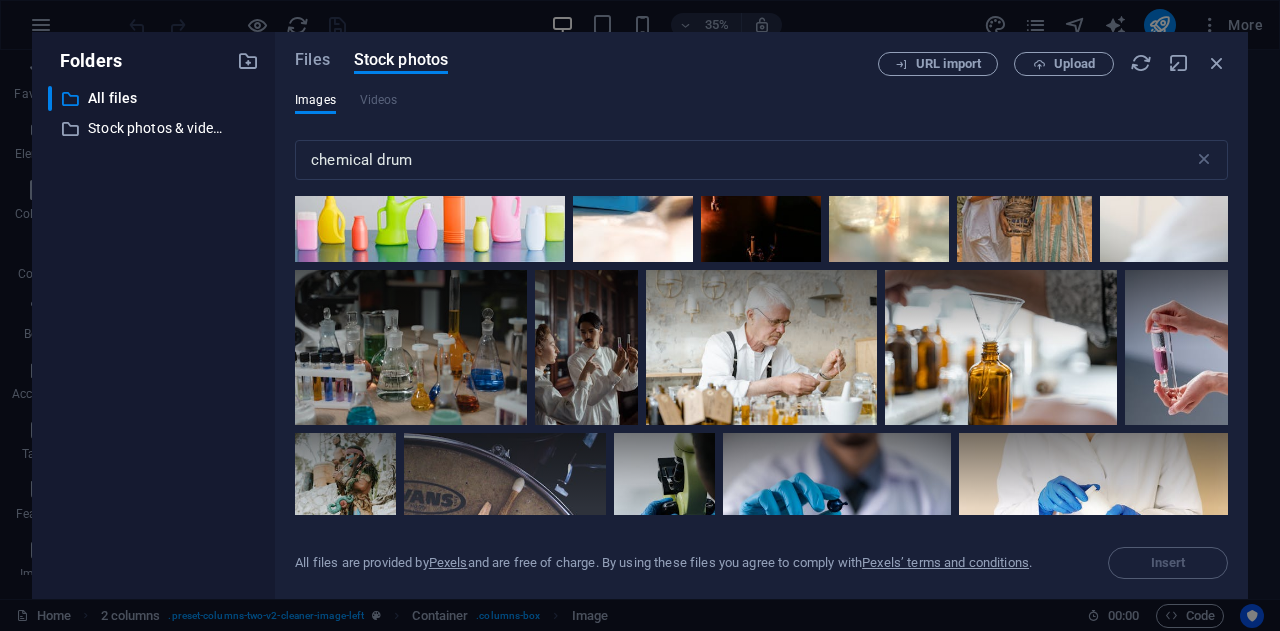 scroll, scrollTop: 2900, scrollLeft: 0, axis: vertical 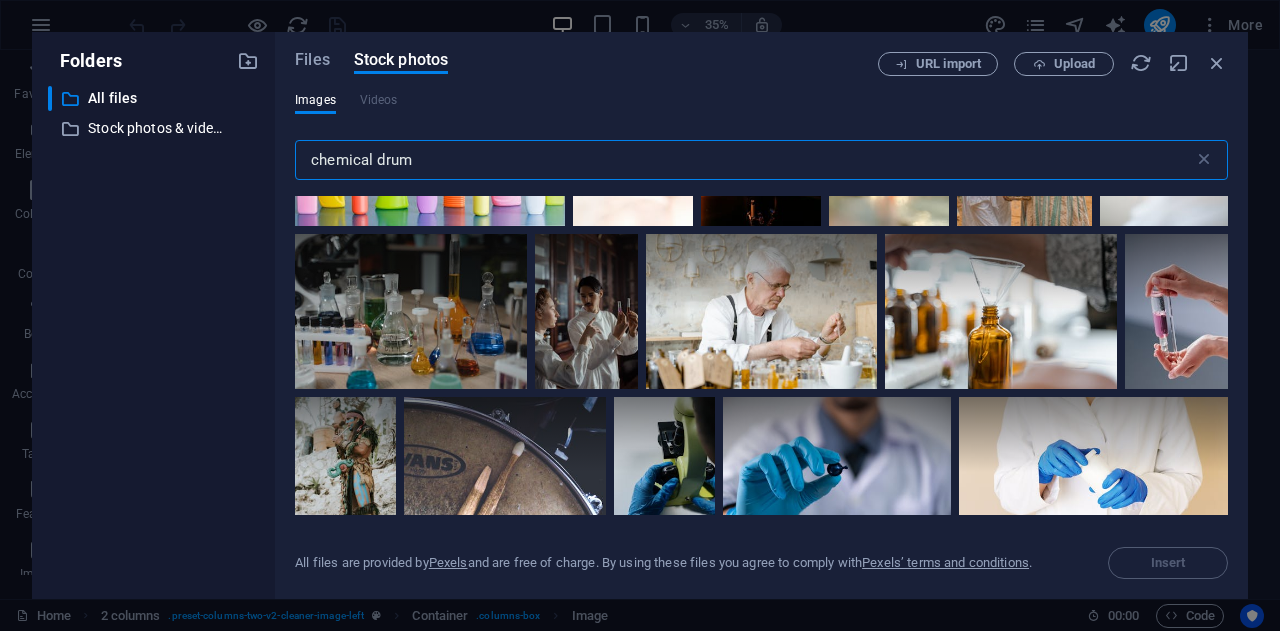 drag, startPoint x: 376, startPoint y: 165, endPoint x: 232, endPoint y: 153, distance: 144.49913 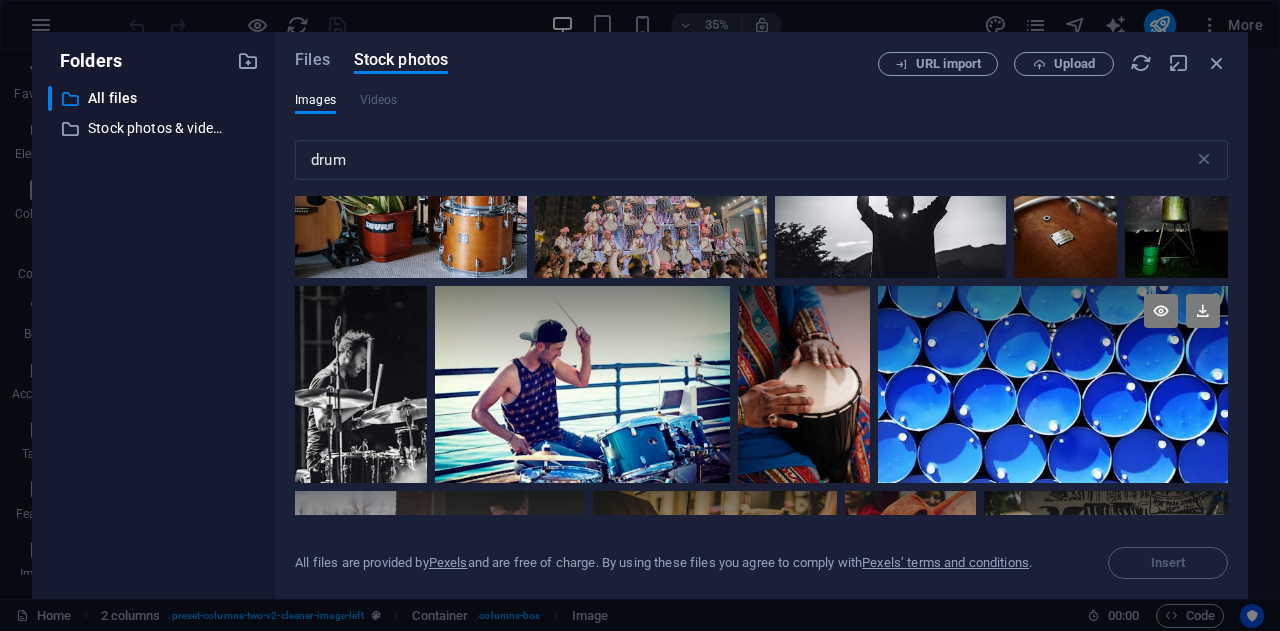 scroll, scrollTop: 1300, scrollLeft: 0, axis: vertical 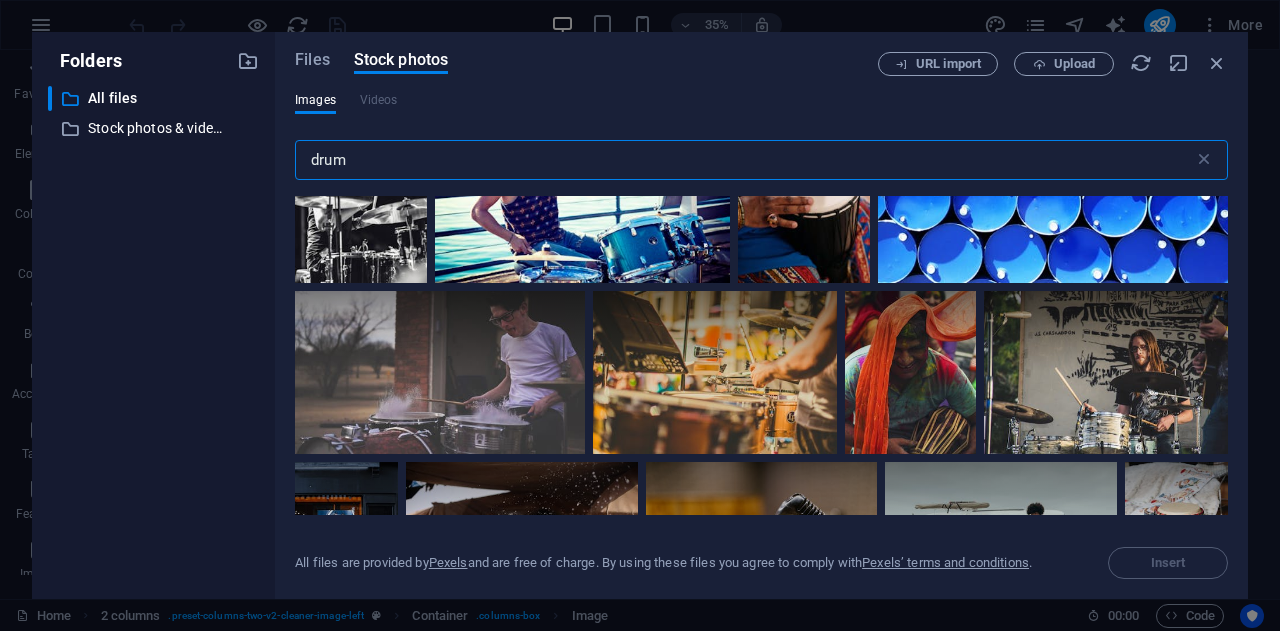 drag, startPoint x: 388, startPoint y: 162, endPoint x: 254, endPoint y: 142, distance: 135.48431 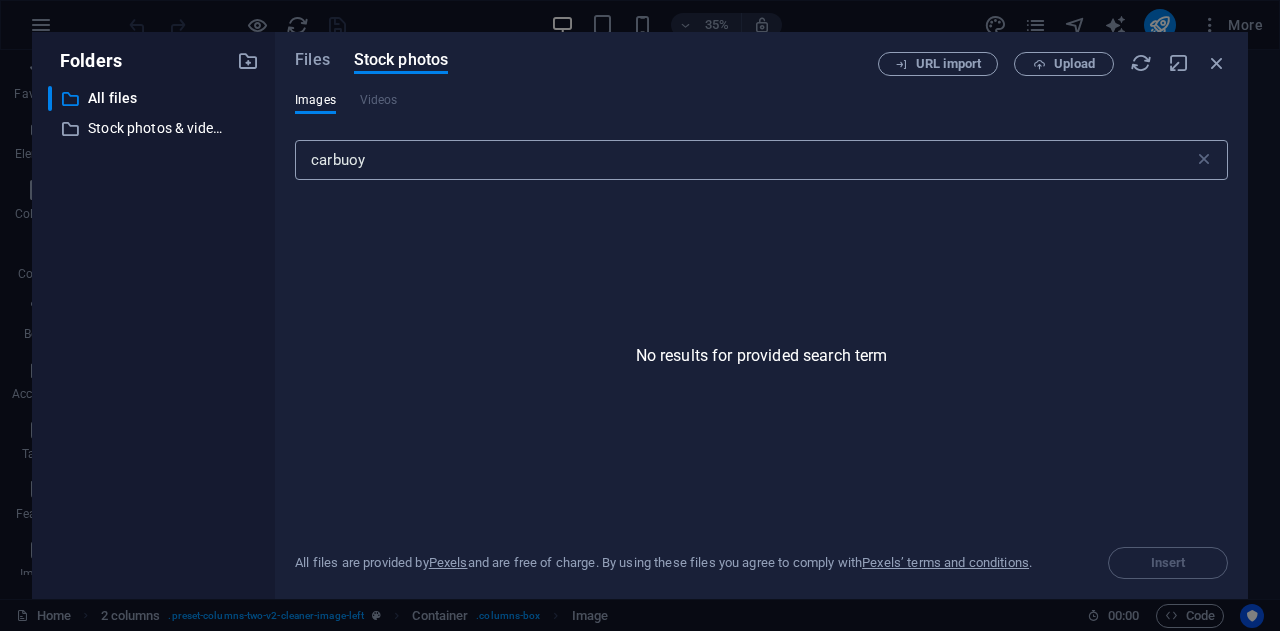 click on "carbuoy" at bounding box center (744, 160) 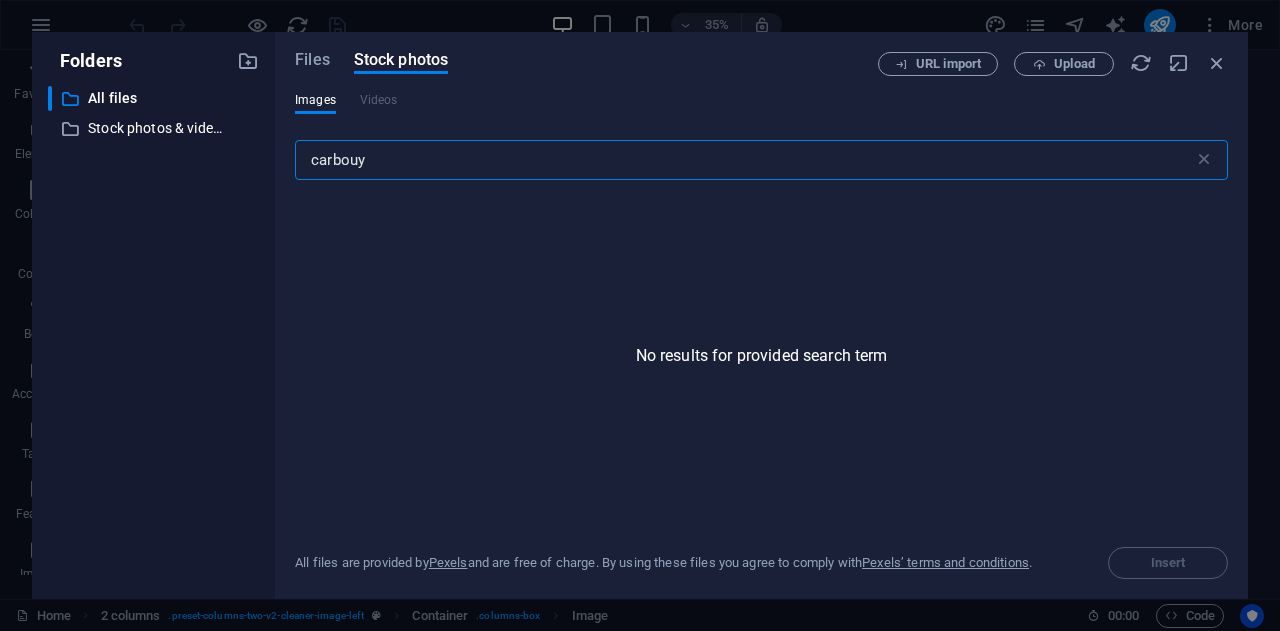 click on "carbouy" at bounding box center (744, 160) 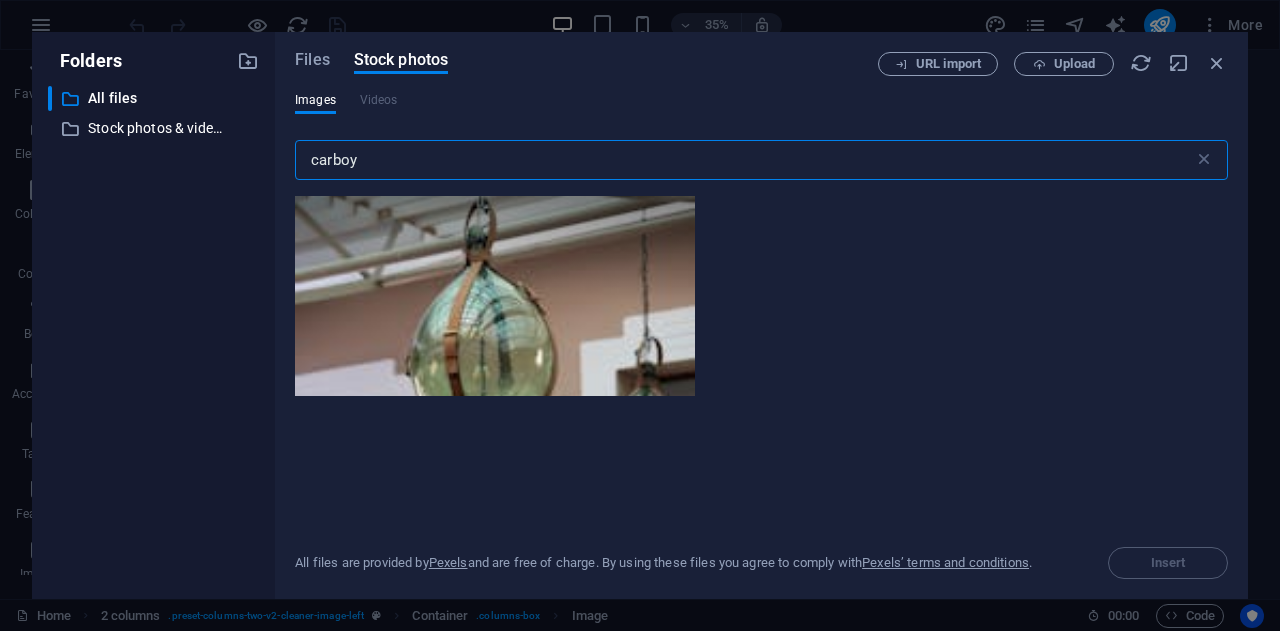 click on "carboy" at bounding box center [744, 160] 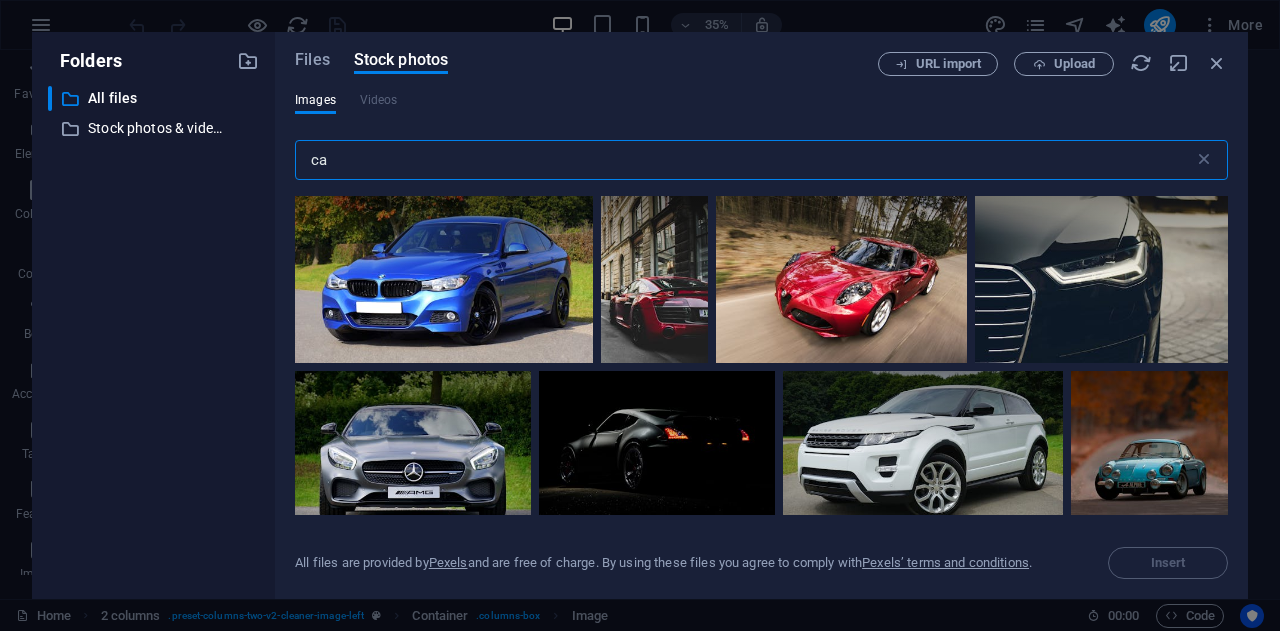 type on "c" 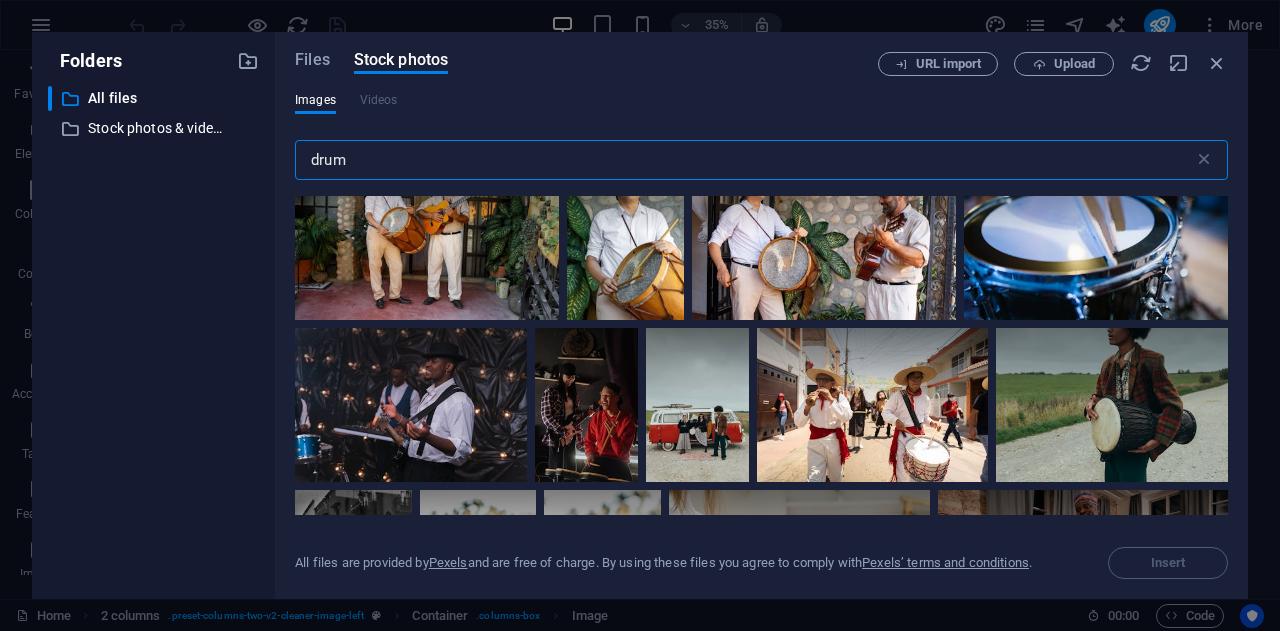 scroll, scrollTop: 4700, scrollLeft: 0, axis: vertical 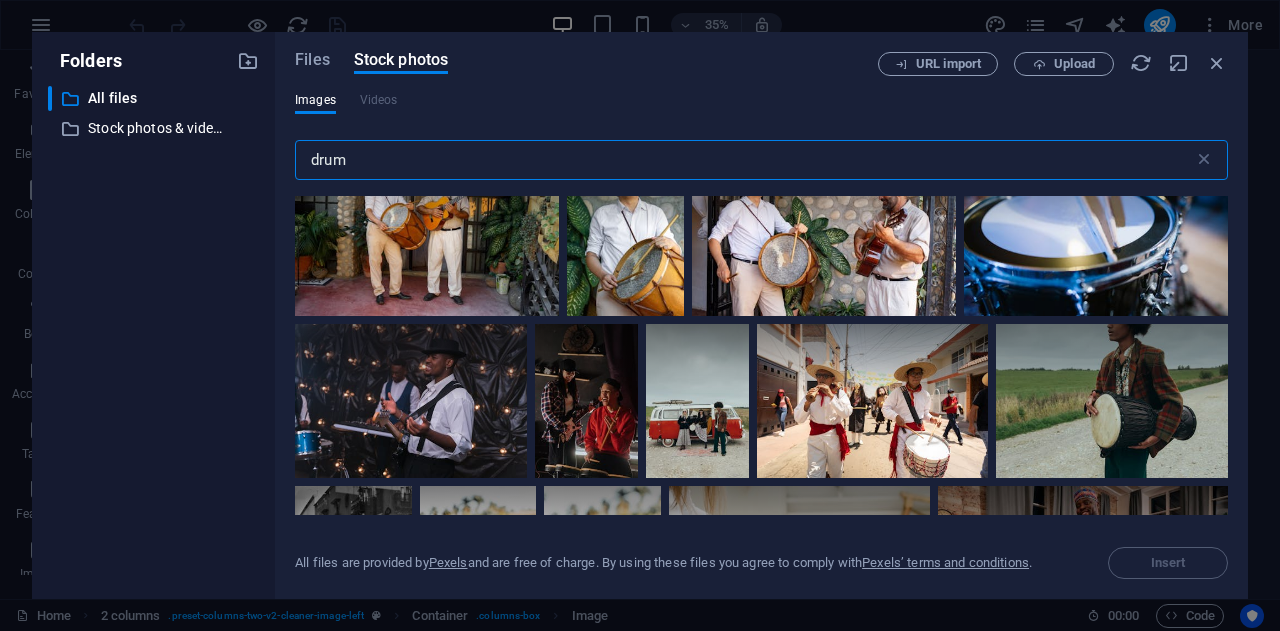 click on "drum" at bounding box center (744, 160) 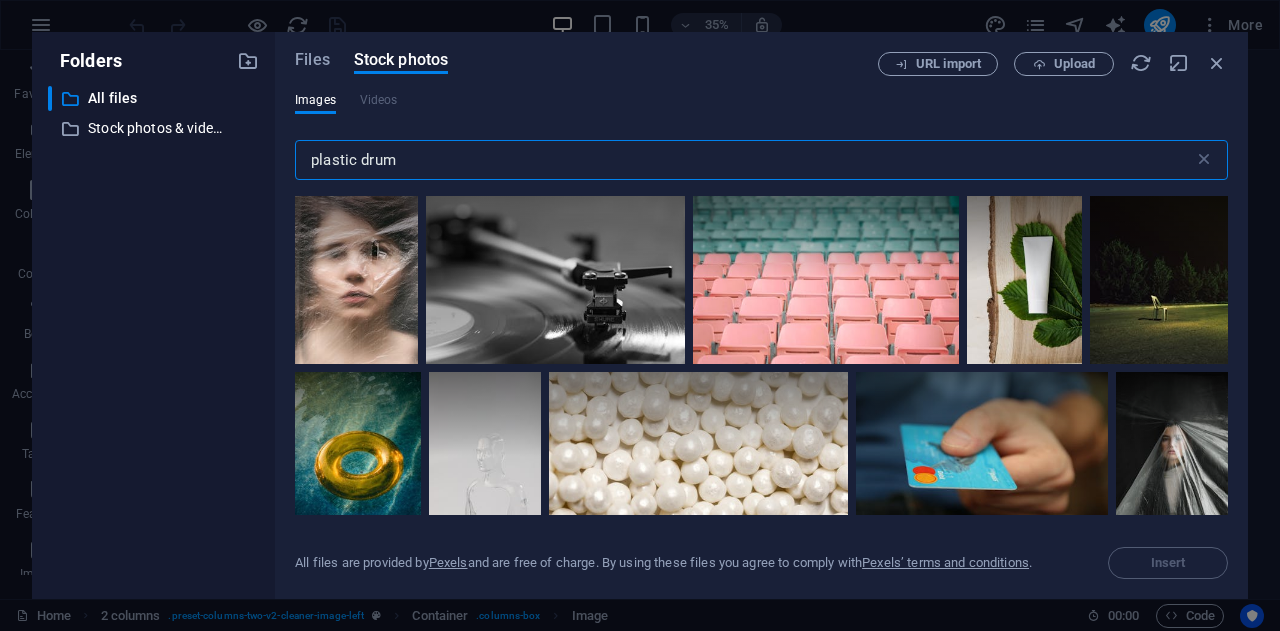 scroll, scrollTop: 1500, scrollLeft: 0, axis: vertical 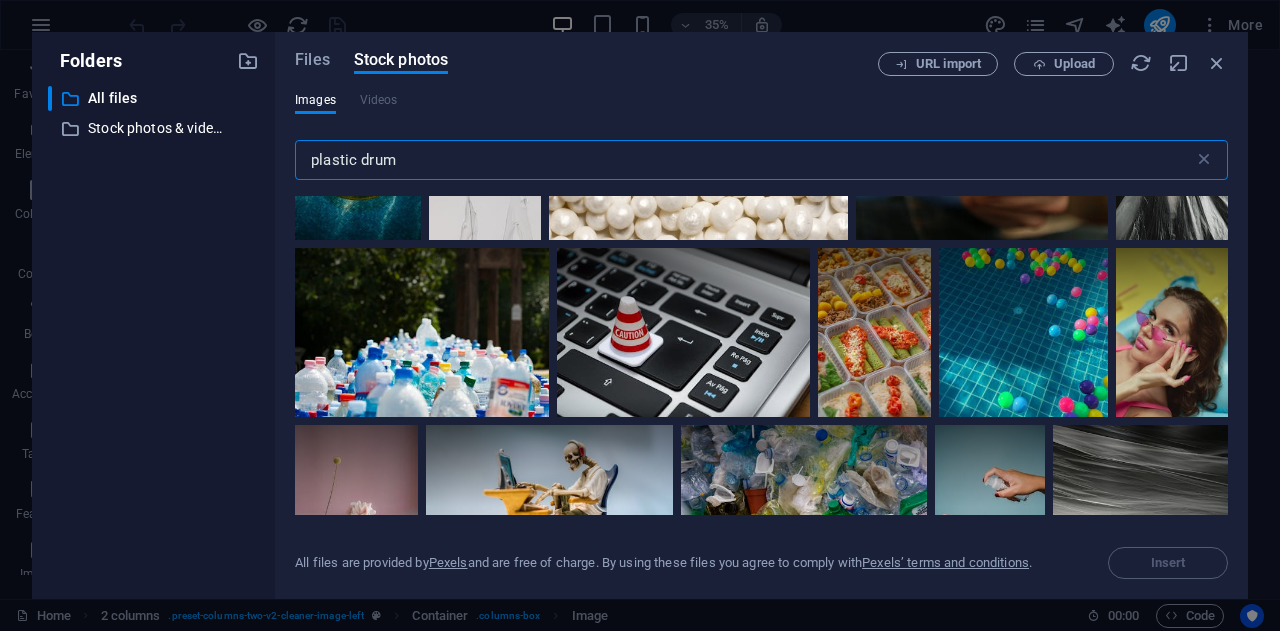 drag, startPoint x: 355, startPoint y: 161, endPoint x: 268, endPoint y: 147, distance: 88.11924 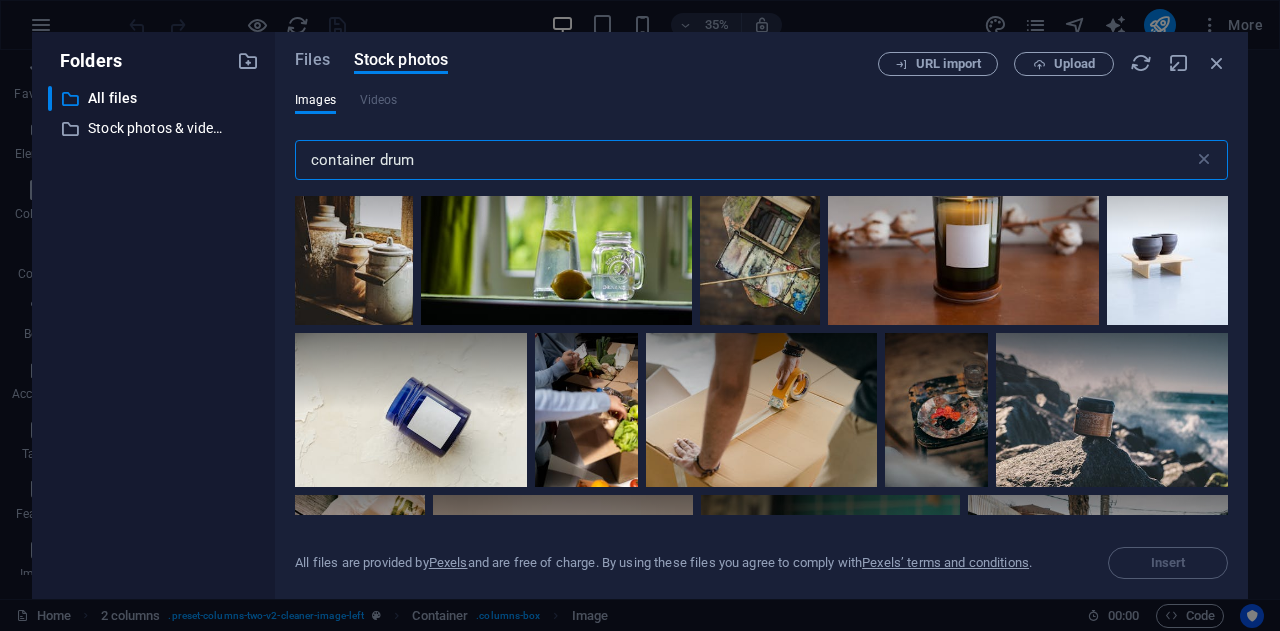 scroll, scrollTop: 5800, scrollLeft: 0, axis: vertical 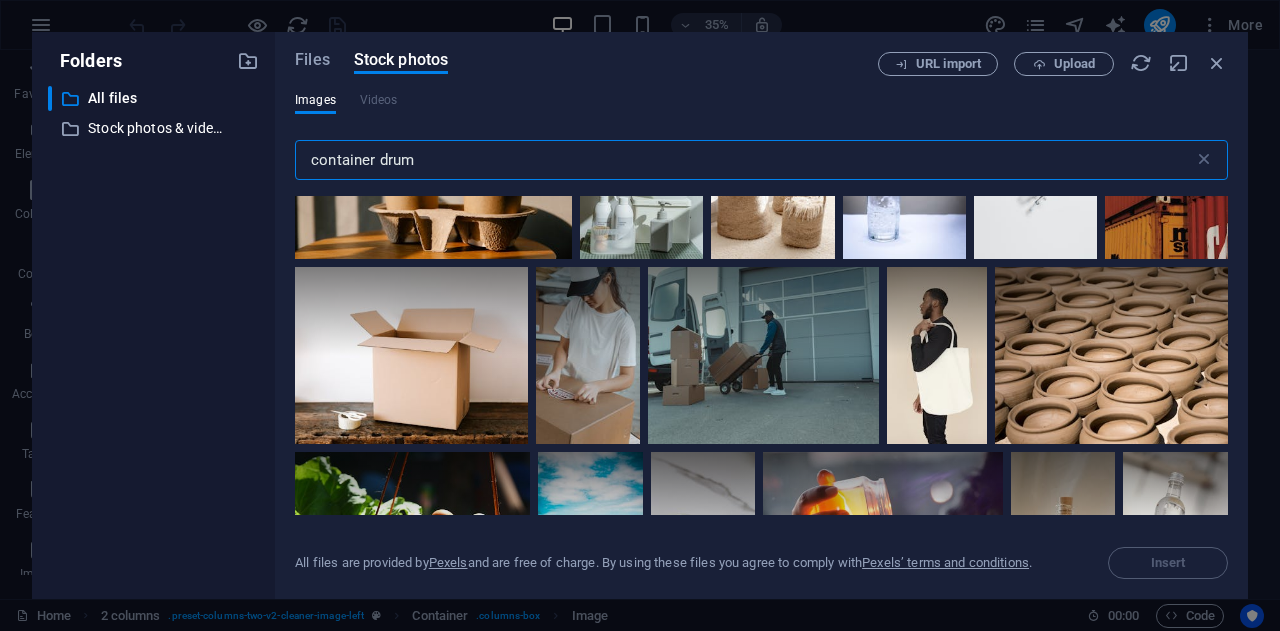 click on "container drum" at bounding box center (744, 160) 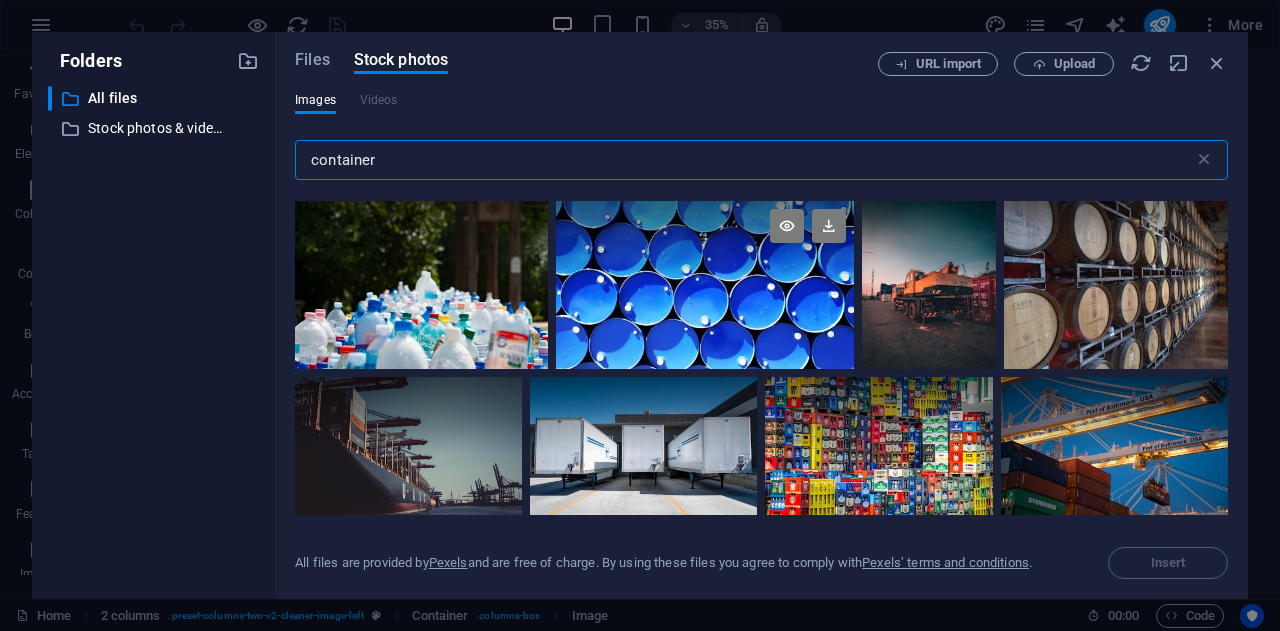 scroll, scrollTop: 1000, scrollLeft: 0, axis: vertical 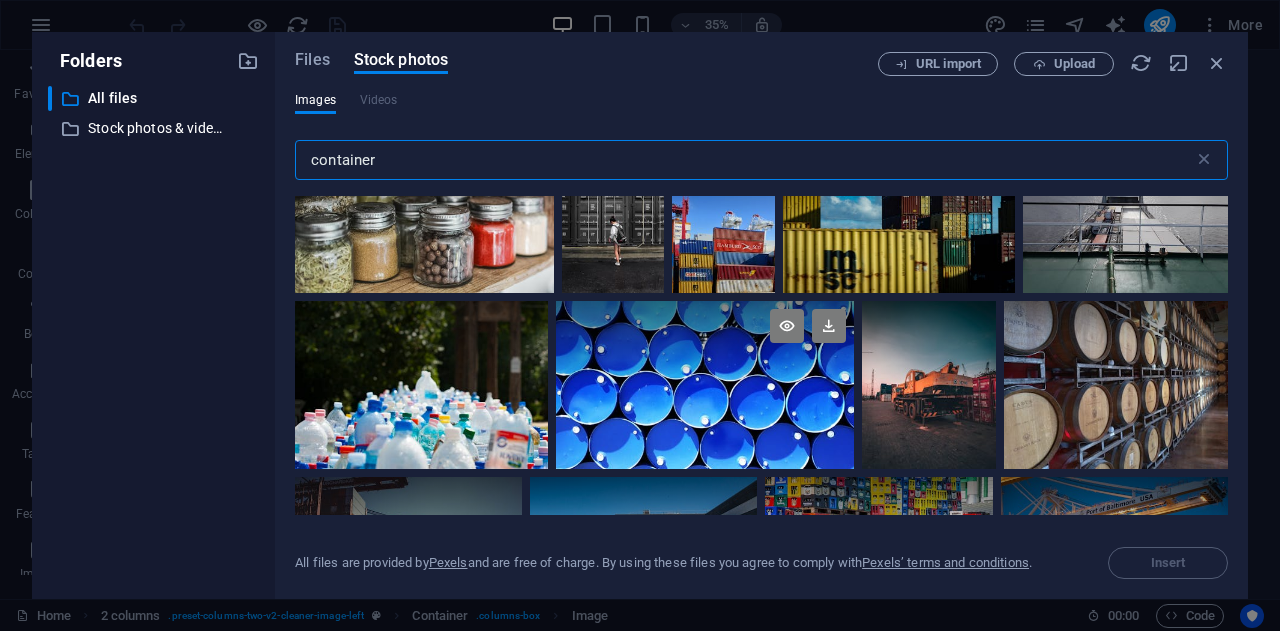 type on "container" 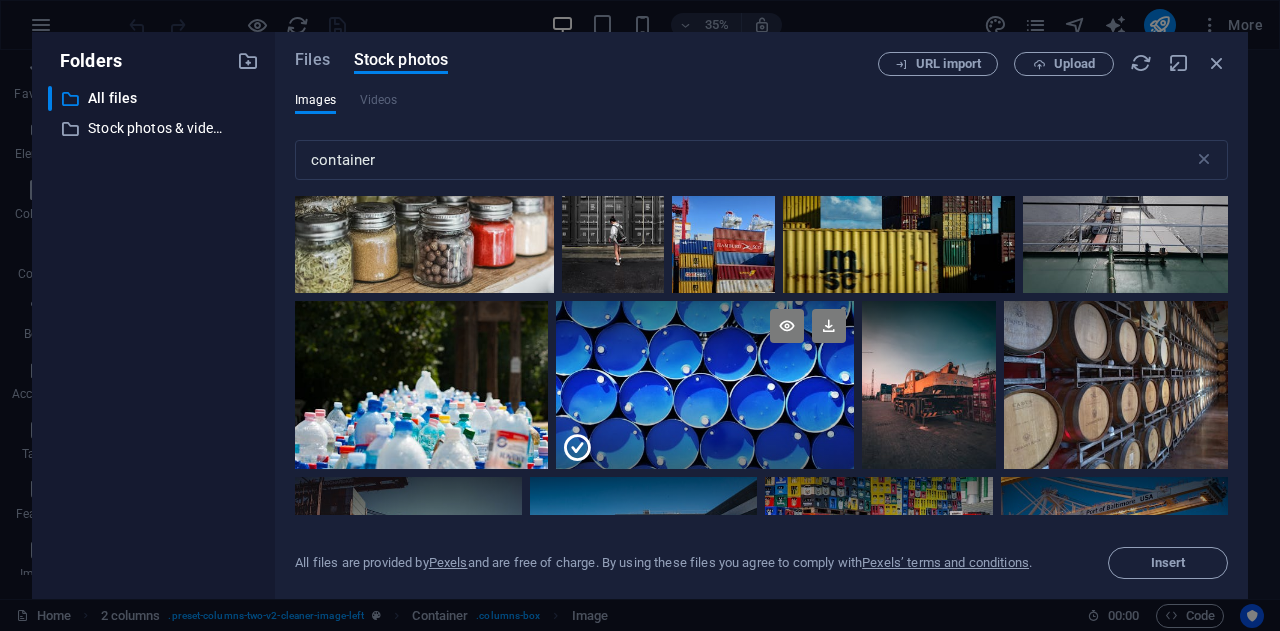 click at bounding box center [705, 427] 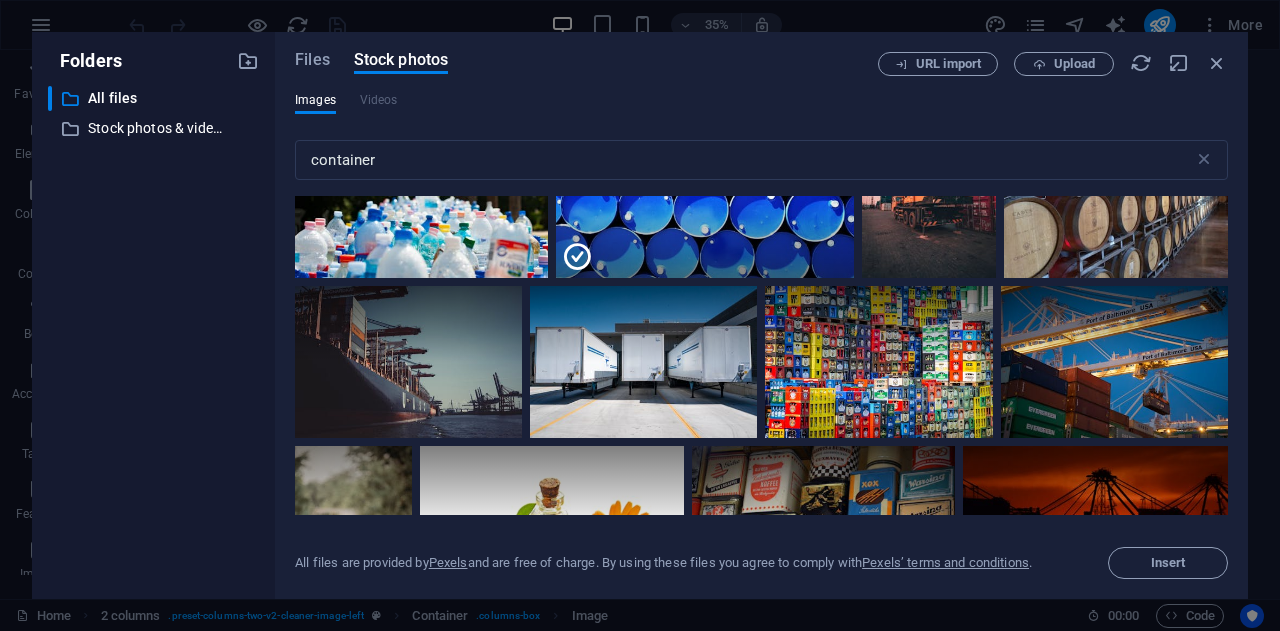 scroll, scrollTop: 1200, scrollLeft: 0, axis: vertical 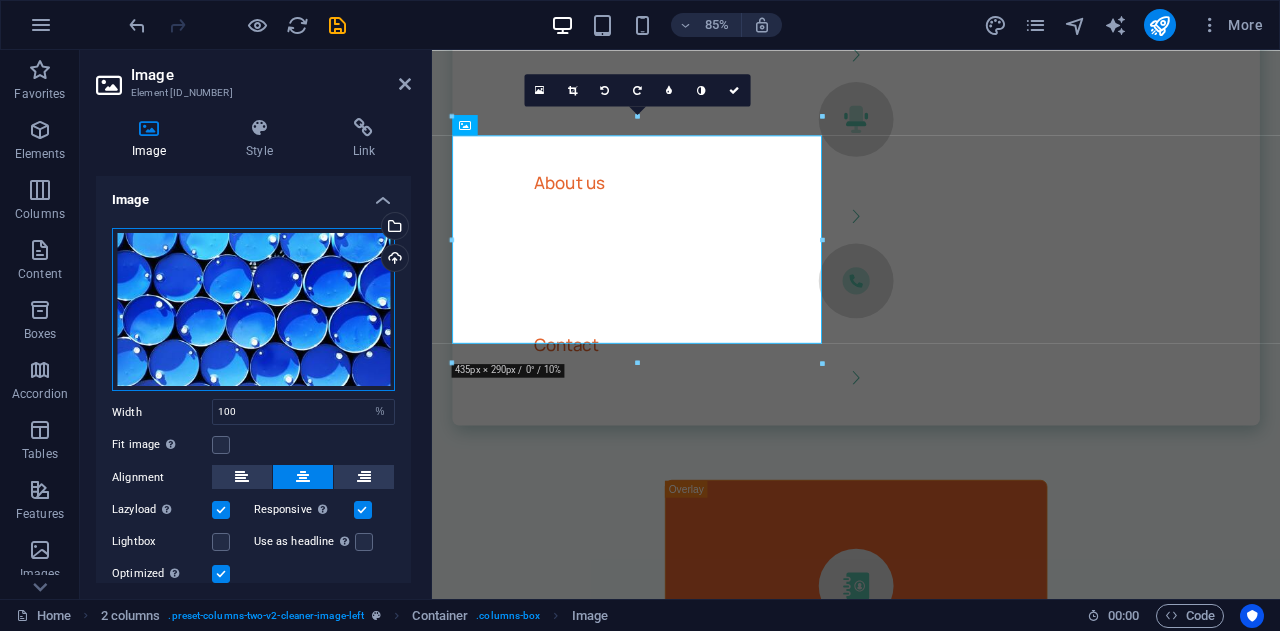 click on "Drag files here, click to choose files or select files from Files or our free stock photos & videos" at bounding box center [253, 310] 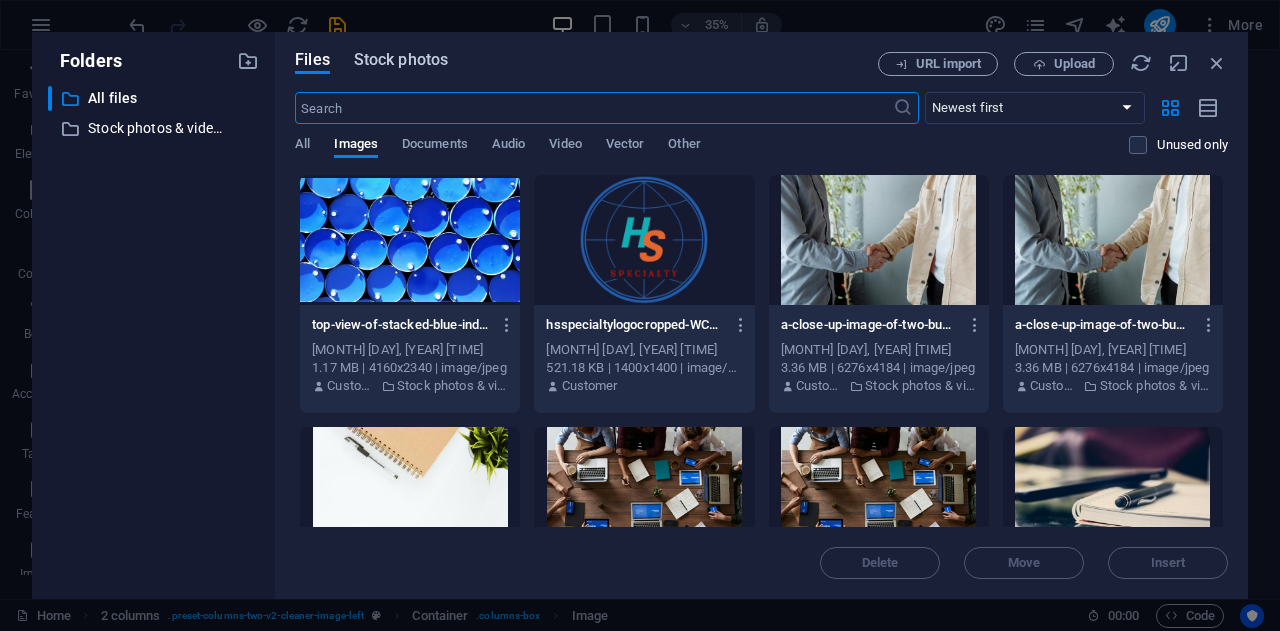 click on "Stock photos" at bounding box center [401, 60] 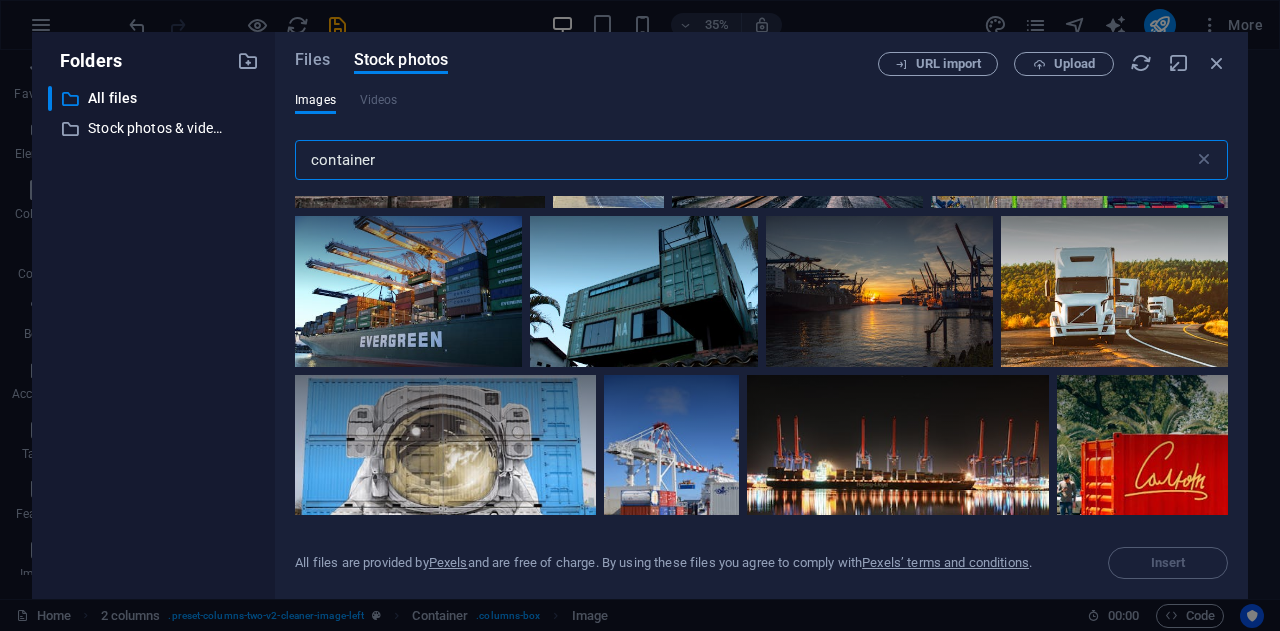scroll, scrollTop: 600, scrollLeft: 0, axis: vertical 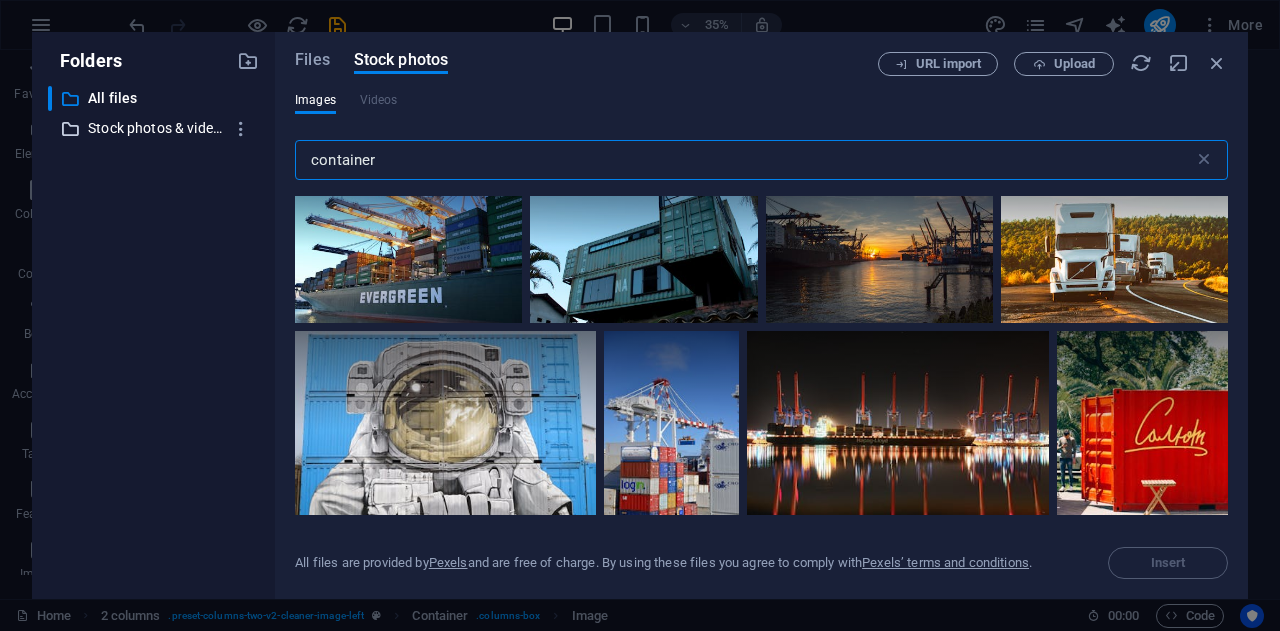 drag, startPoint x: 483, startPoint y: 163, endPoint x: 155, endPoint y: 130, distance: 329.65588 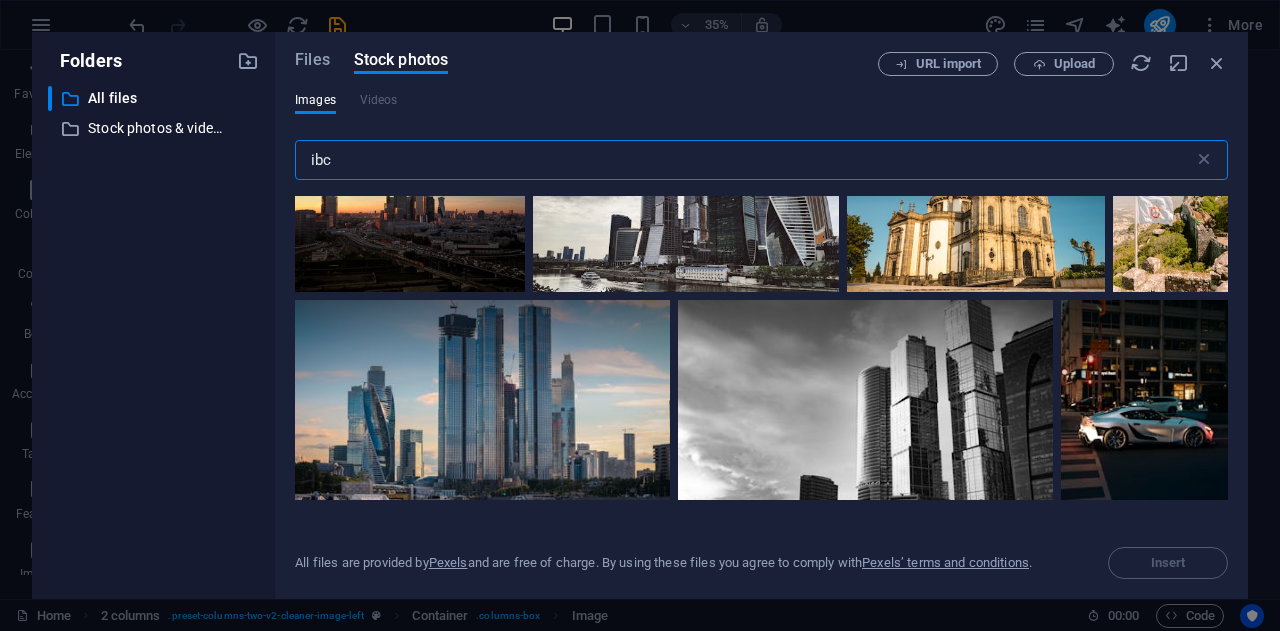 scroll, scrollTop: 0, scrollLeft: 0, axis: both 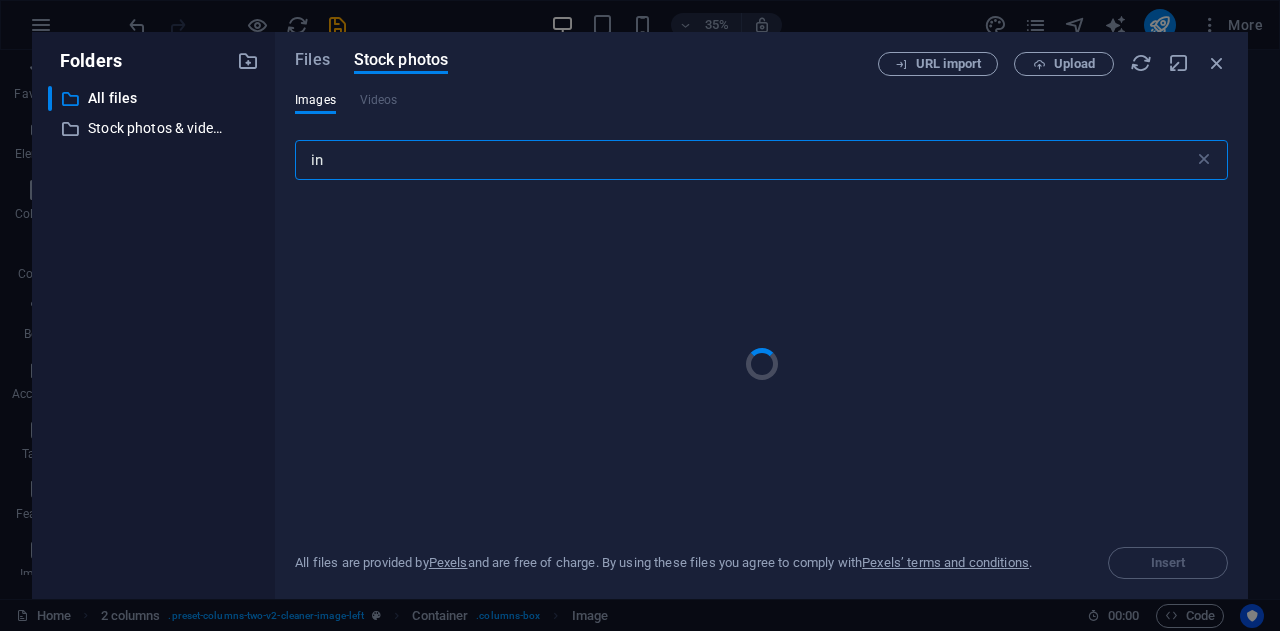type on "i" 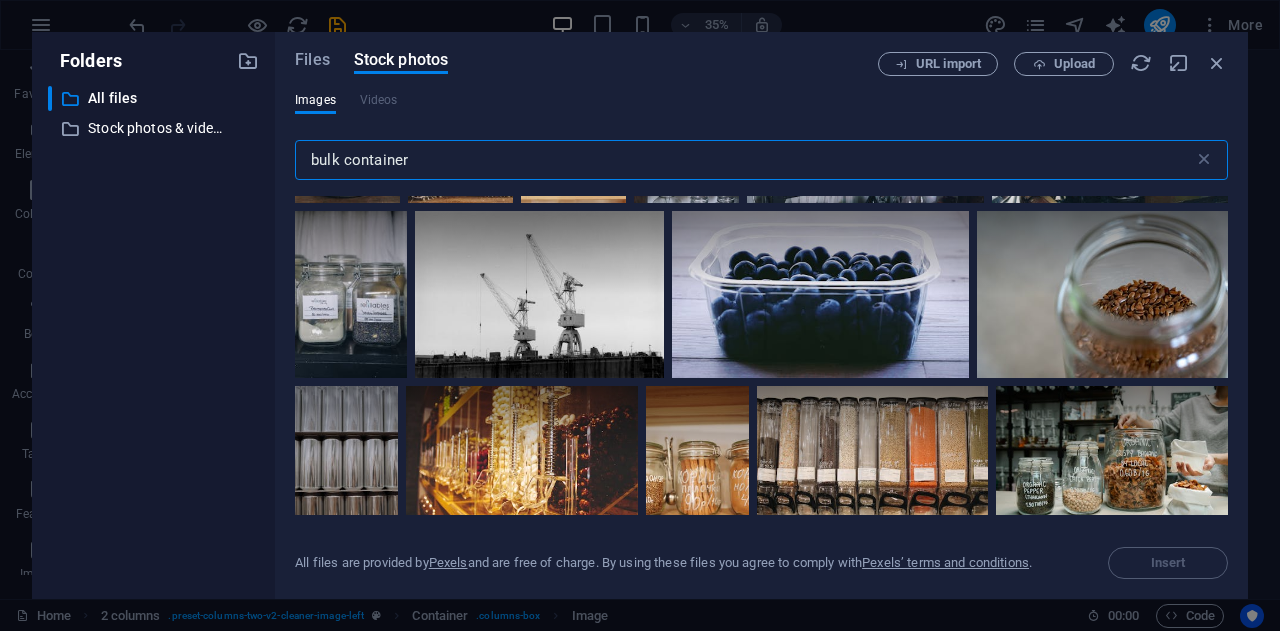 scroll, scrollTop: 3300, scrollLeft: 0, axis: vertical 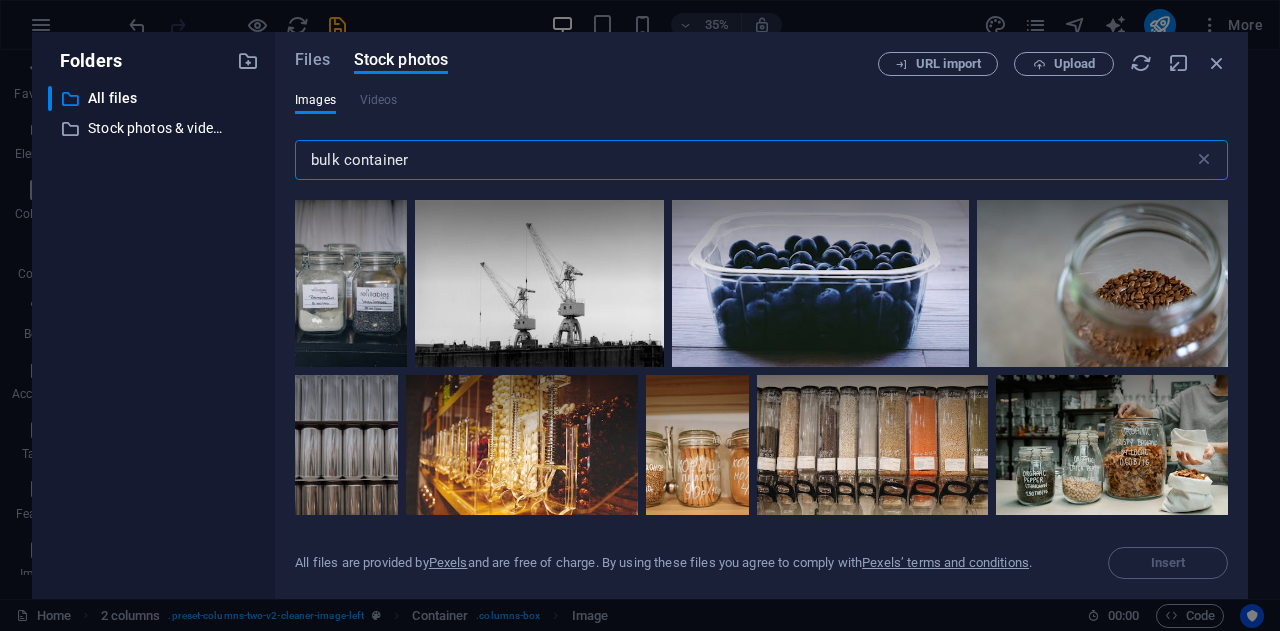 drag, startPoint x: 411, startPoint y: 153, endPoint x: 260, endPoint y: 178, distance: 153.05554 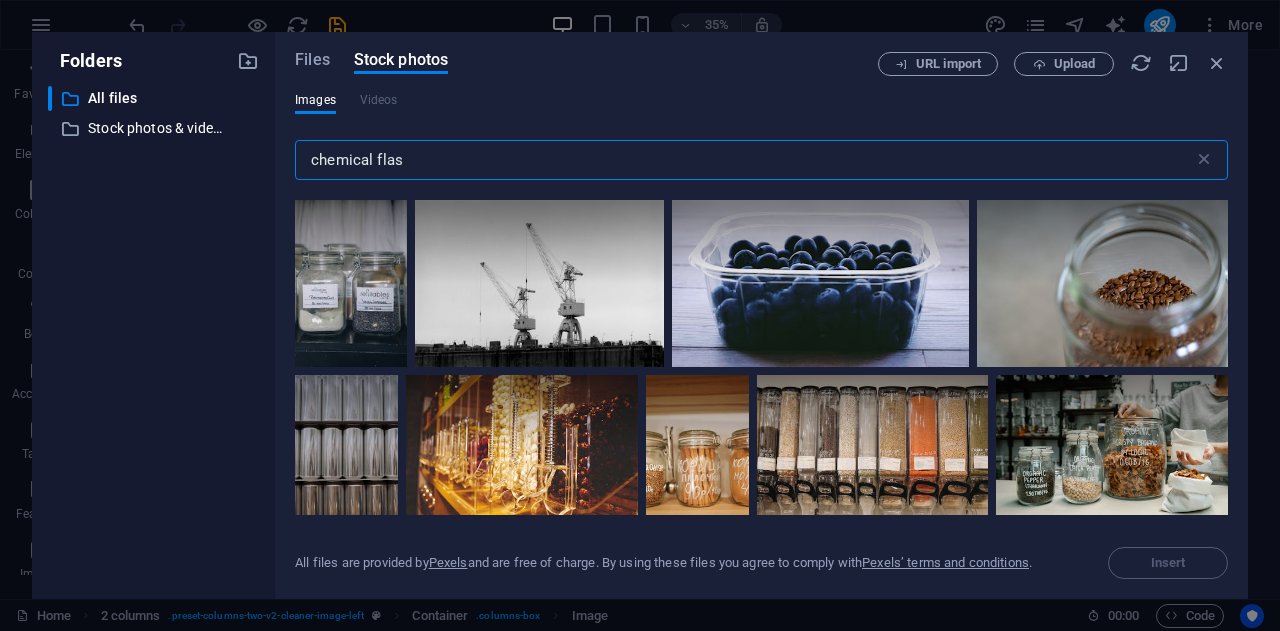 type on "chemical flask" 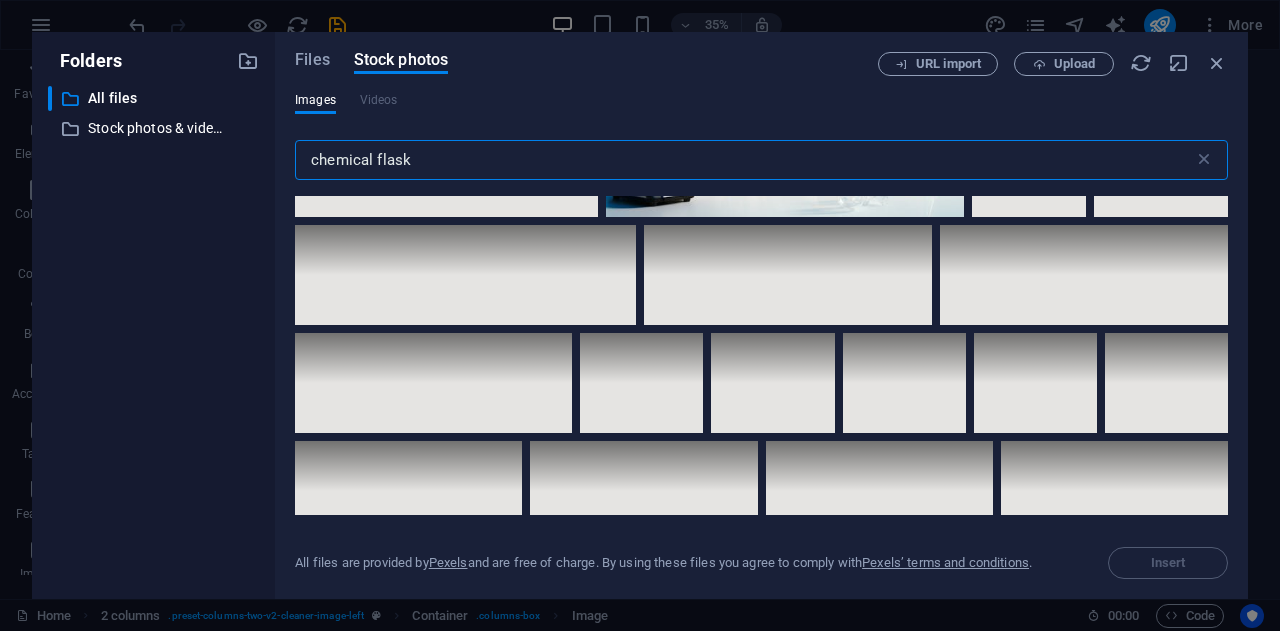 scroll, scrollTop: 2400, scrollLeft: 0, axis: vertical 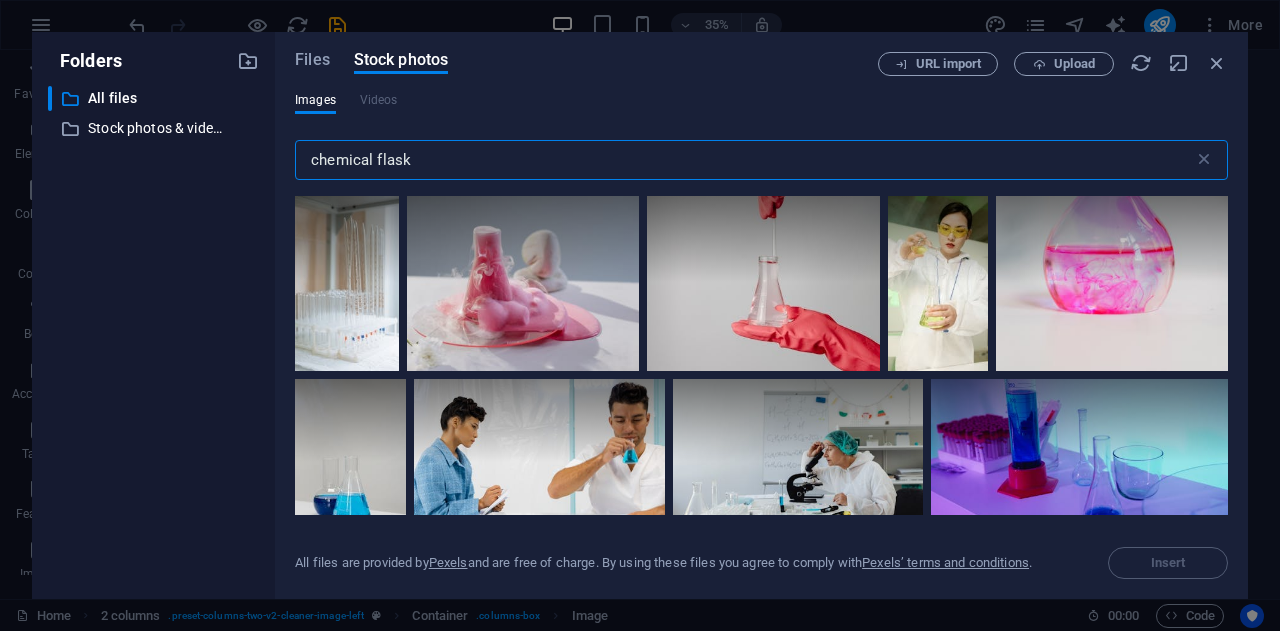 drag, startPoint x: 437, startPoint y: 153, endPoint x: 307, endPoint y: 160, distance: 130.18832 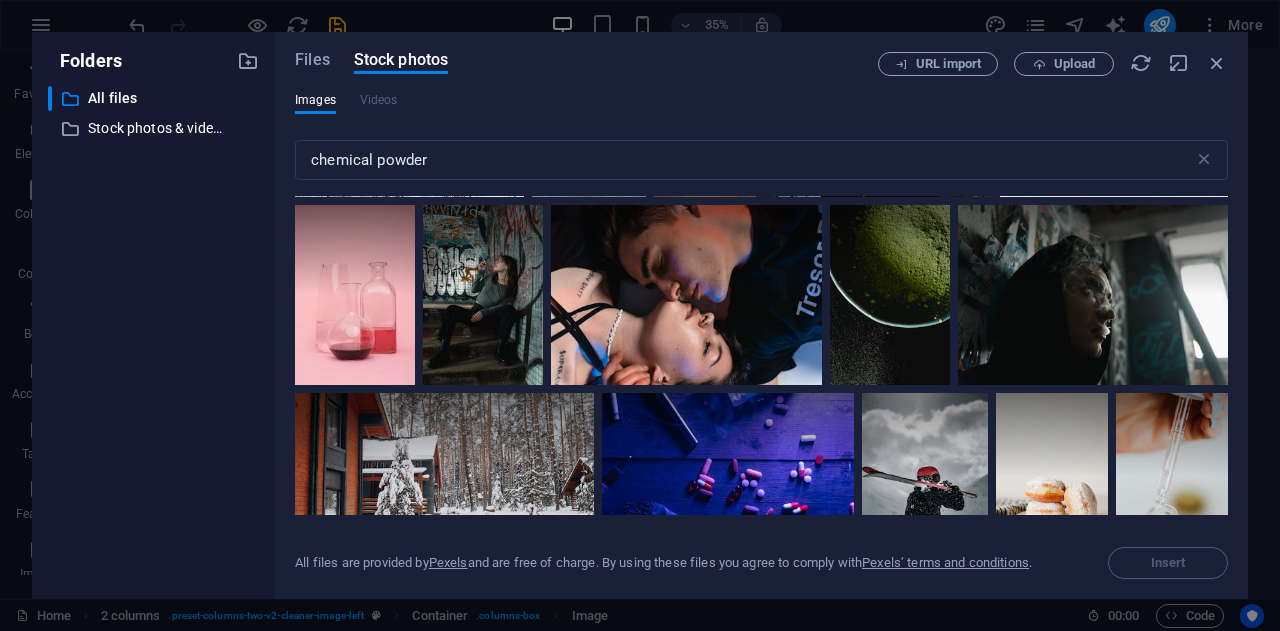 scroll, scrollTop: 2900, scrollLeft: 0, axis: vertical 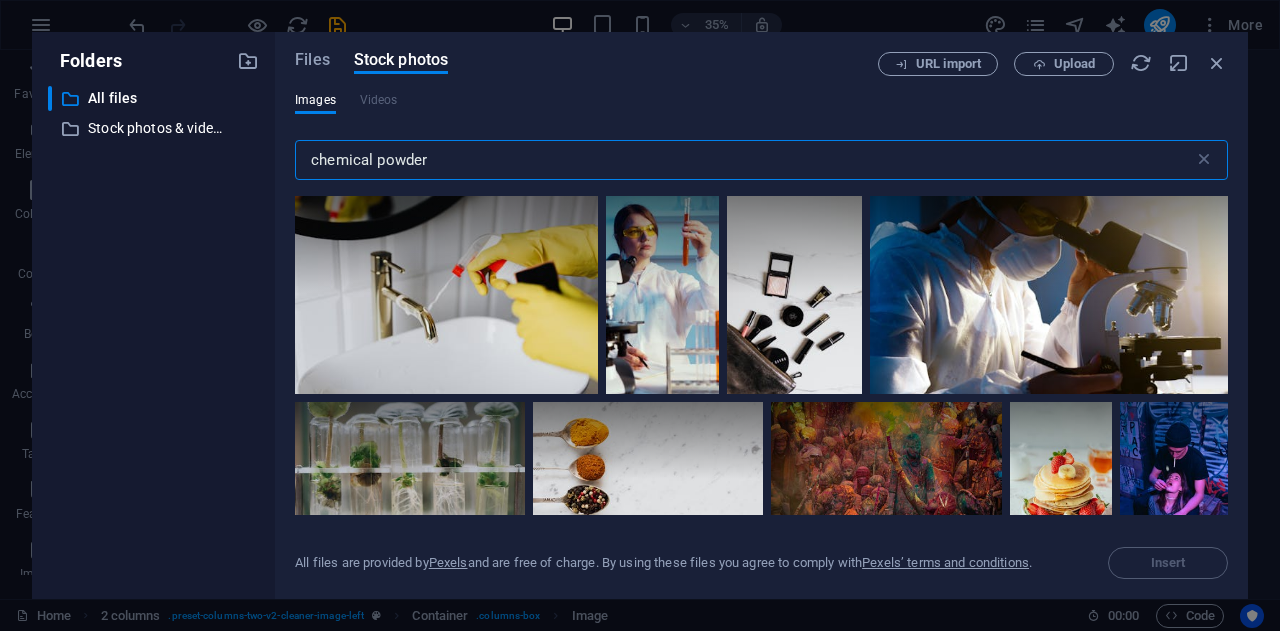 click on "chemical powder" at bounding box center [744, 160] 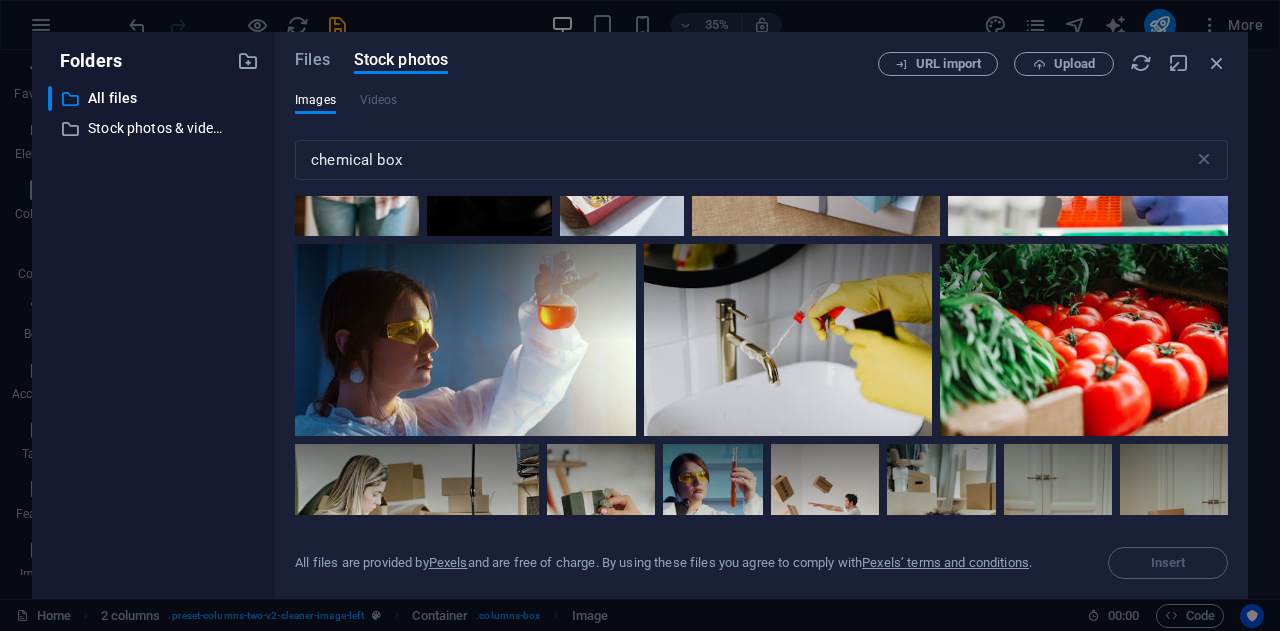 scroll, scrollTop: 2000, scrollLeft: 0, axis: vertical 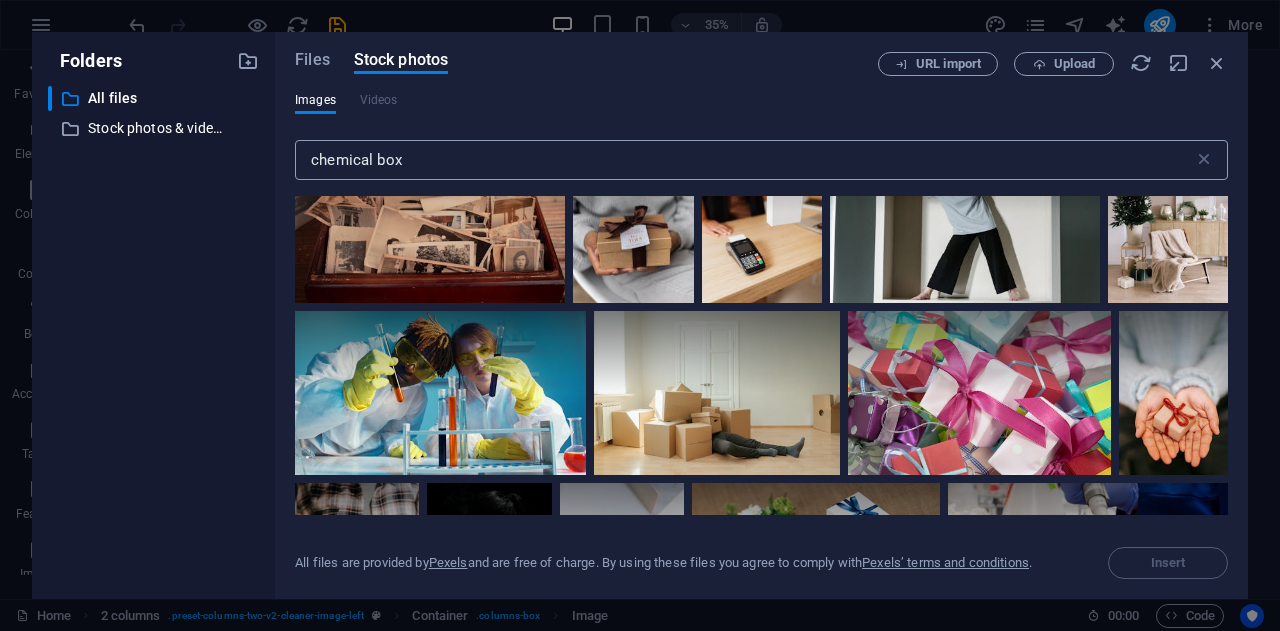 click on "chemical box" at bounding box center (744, 160) 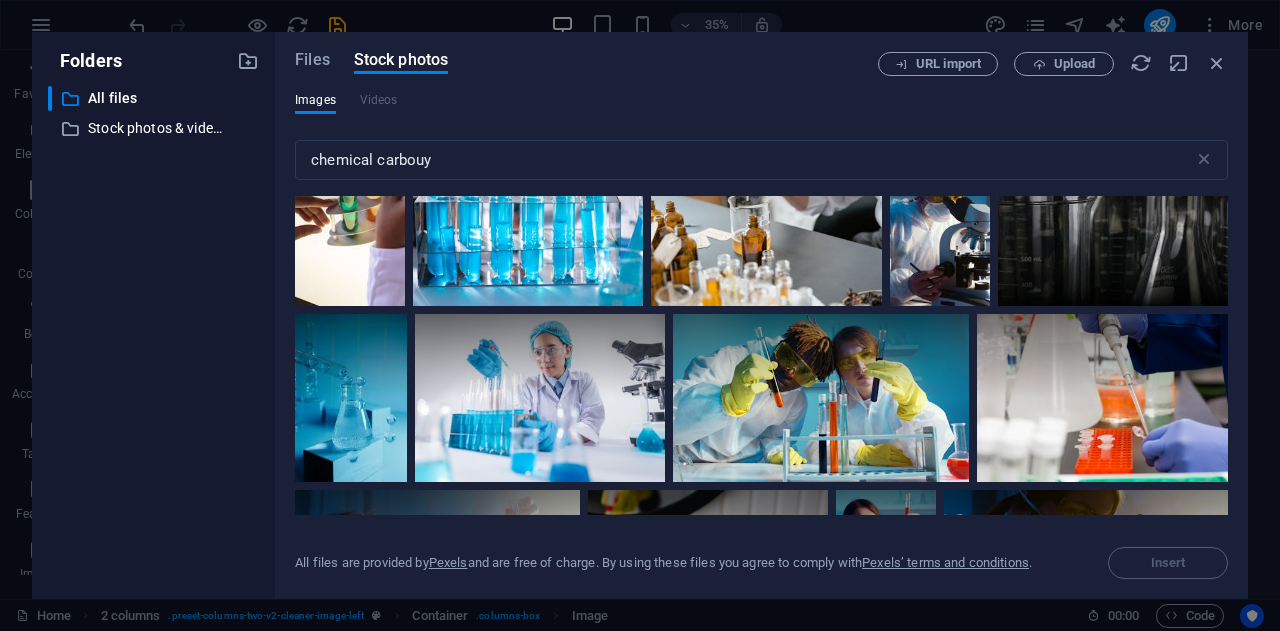scroll, scrollTop: 200, scrollLeft: 0, axis: vertical 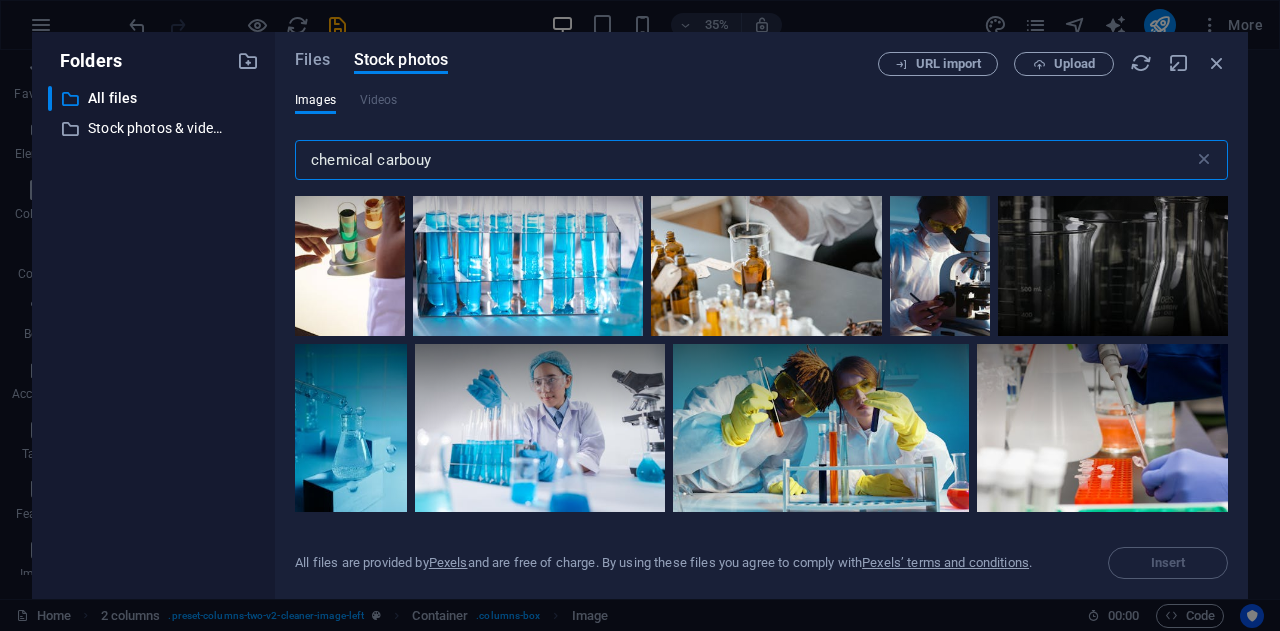 drag, startPoint x: 453, startPoint y: 161, endPoint x: 288, endPoint y: 153, distance: 165.19383 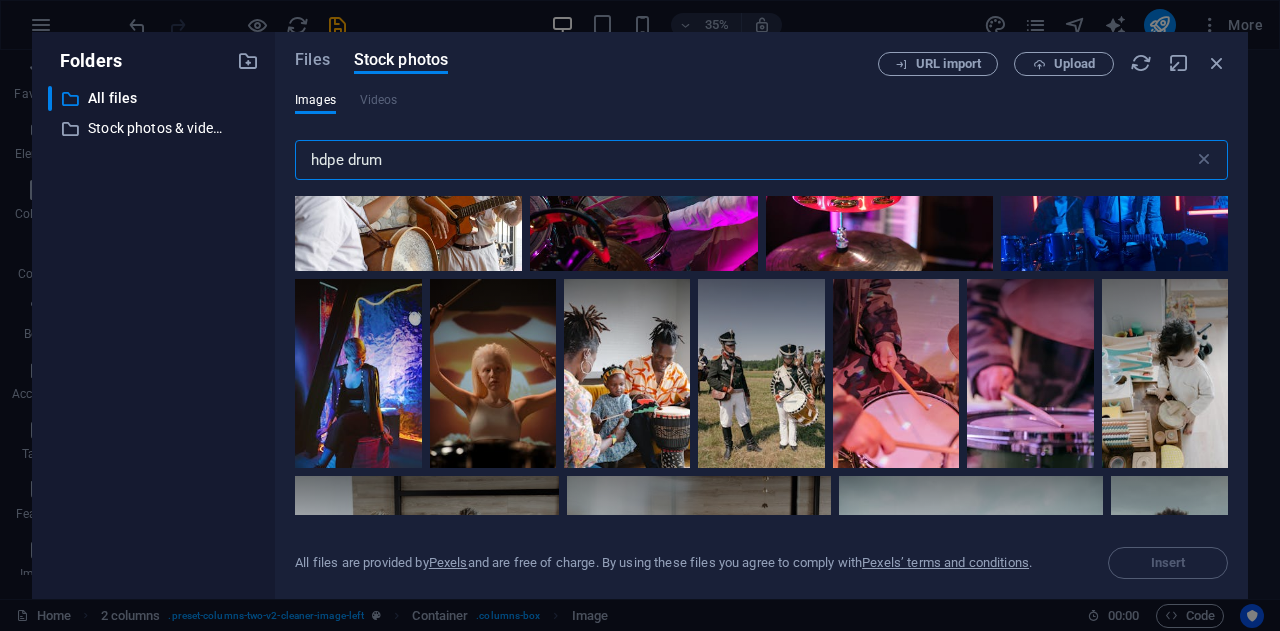 scroll, scrollTop: 5900, scrollLeft: 0, axis: vertical 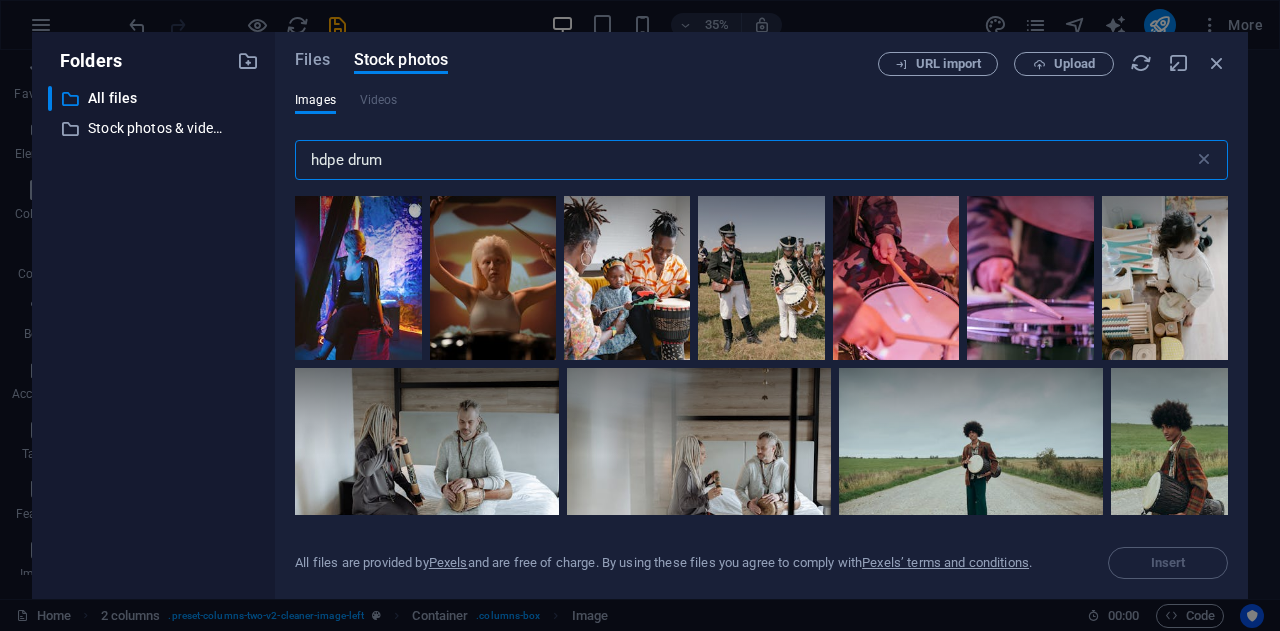 drag, startPoint x: 390, startPoint y: 155, endPoint x: 286, endPoint y: 154, distance: 104.00481 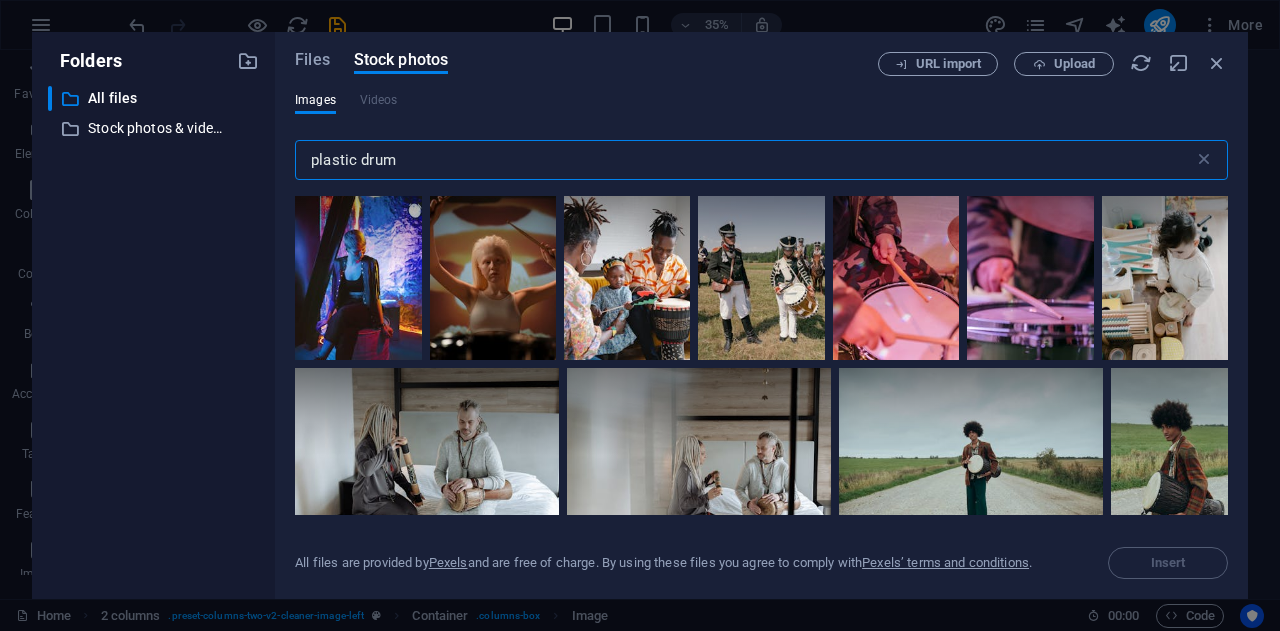 type on "plastic drum" 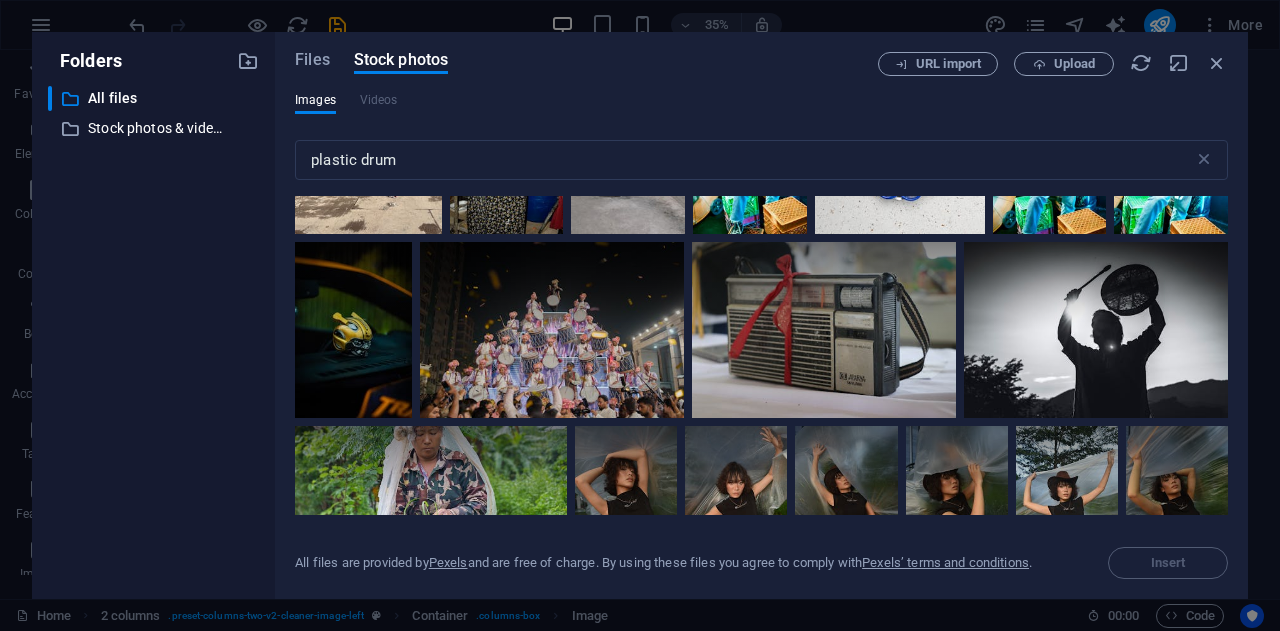 scroll, scrollTop: 100, scrollLeft: 0, axis: vertical 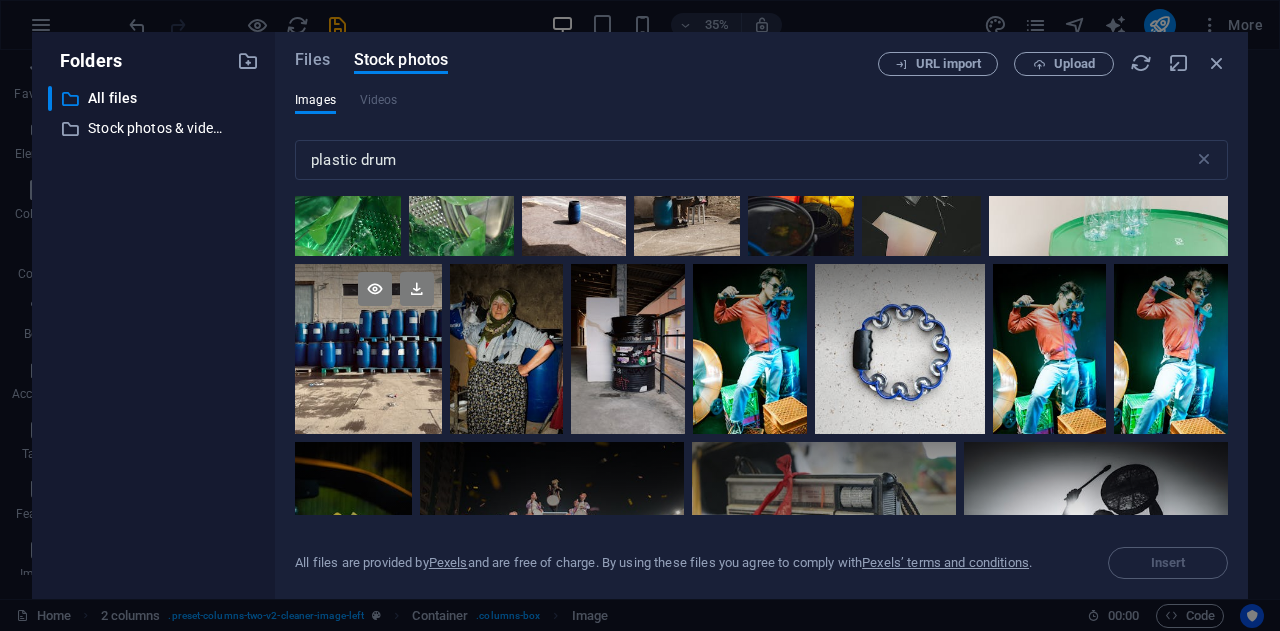 click at bounding box center (368, 349) 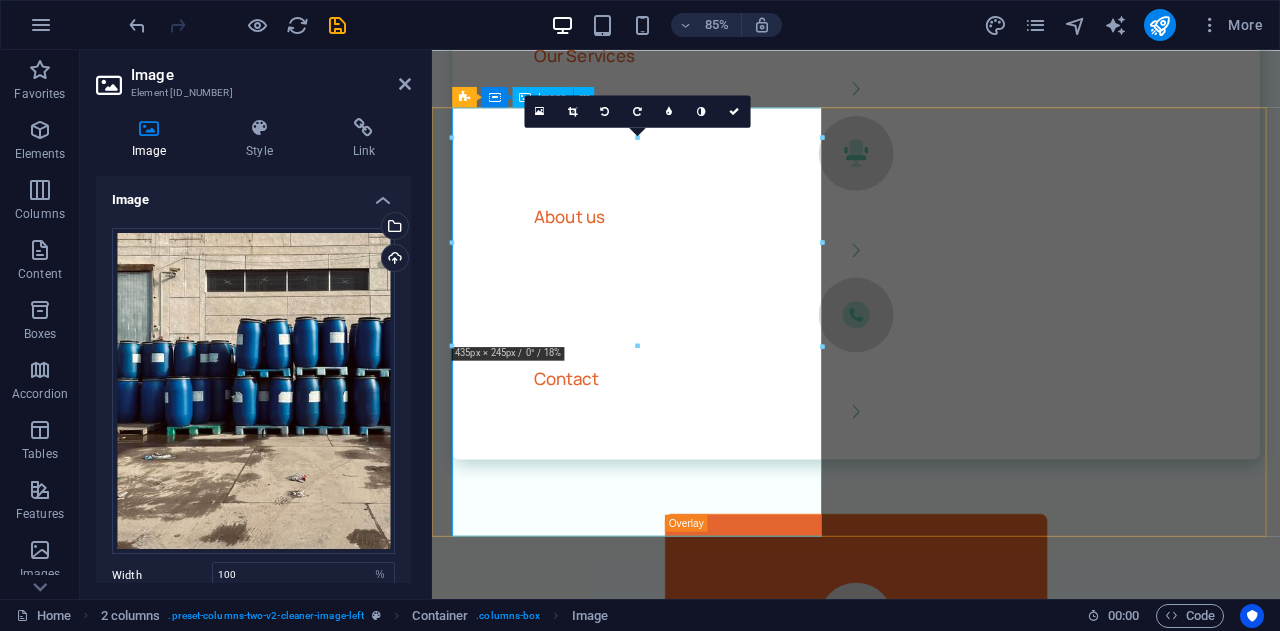 scroll, scrollTop: 1896, scrollLeft: 0, axis: vertical 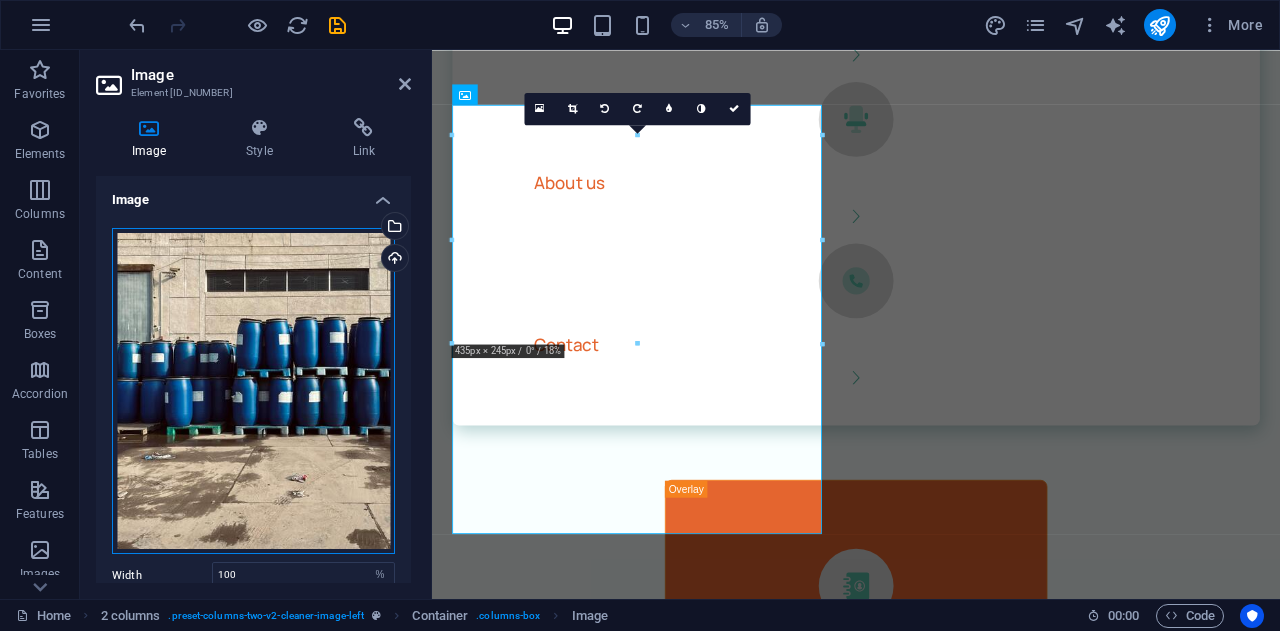 click on "Drag files here, click to choose files or select files from Files or our free stock photos & videos" at bounding box center [253, 391] 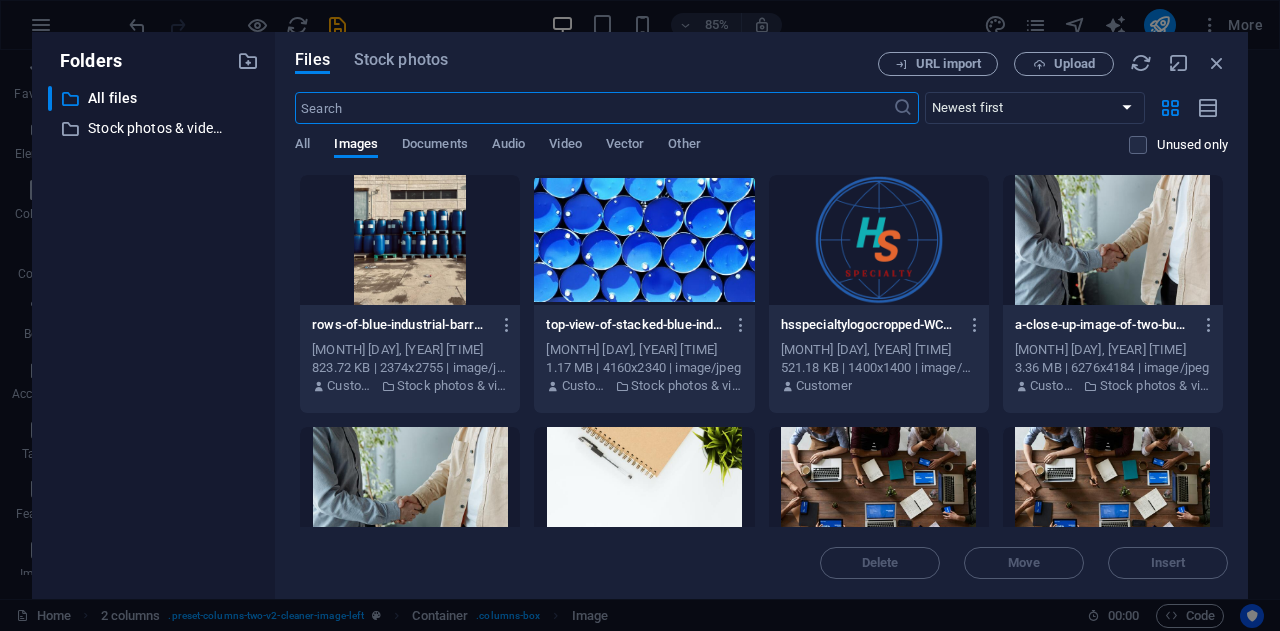 scroll, scrollTop: 1287, scrollLeft: 0, axis: vertical 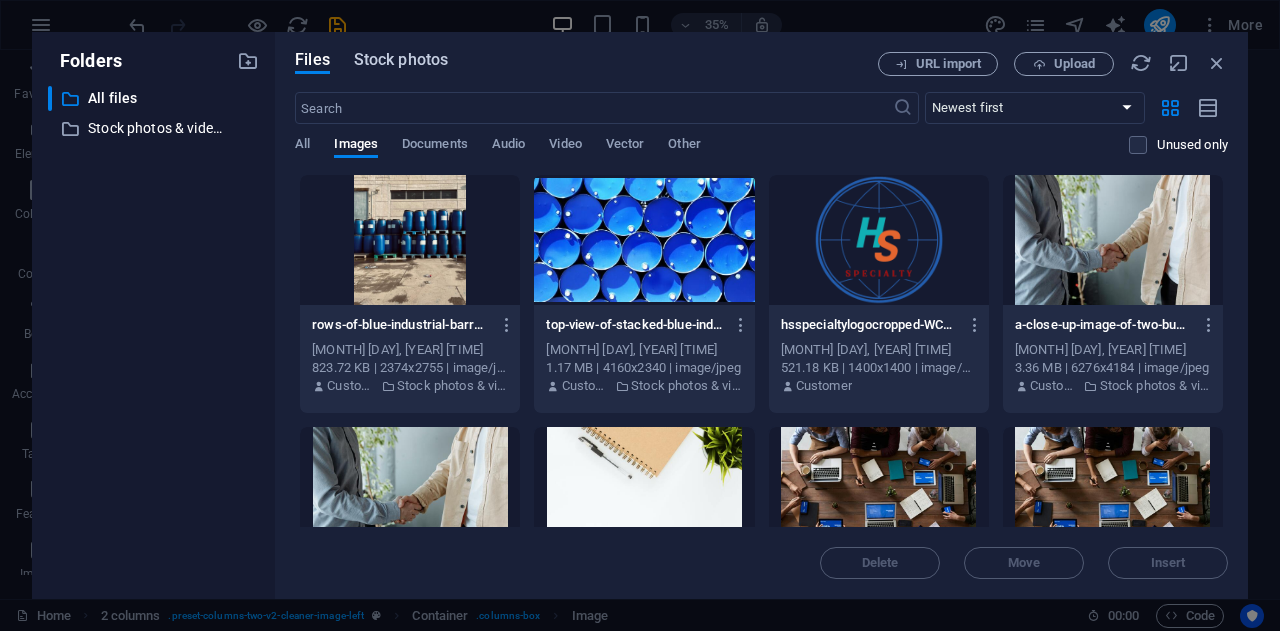 click on "Stock photos" at bounding box center (401, 60) 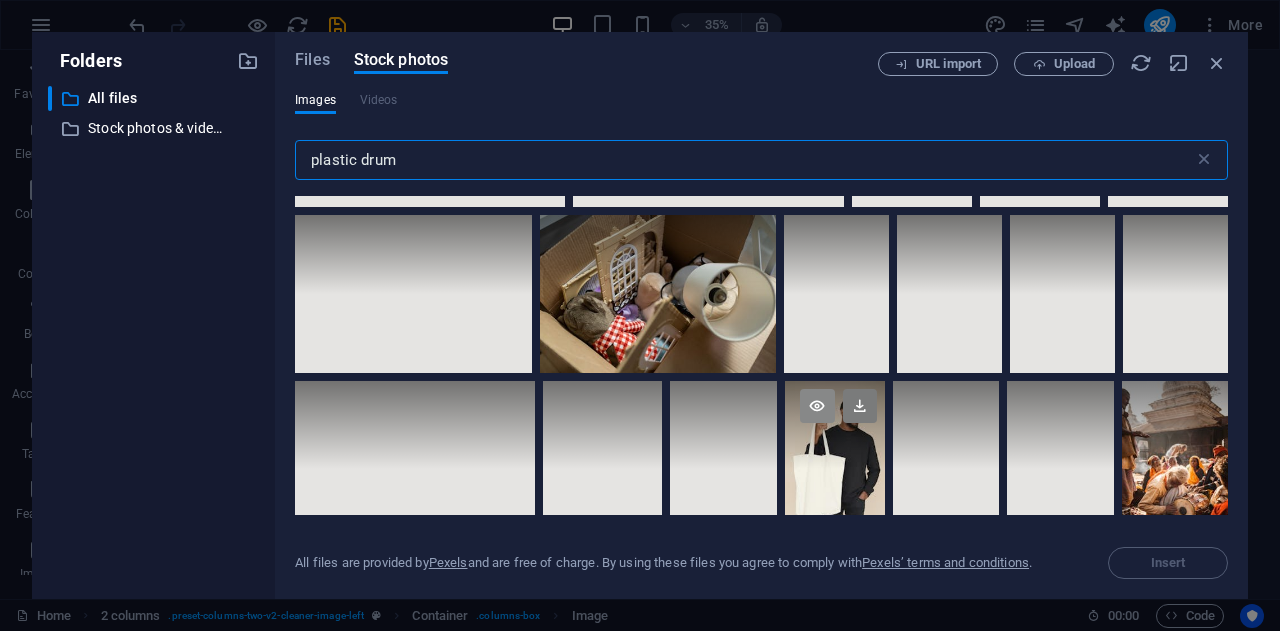 scroll, scrollTop: 5100, scrollLeft: 0, axis: vertical 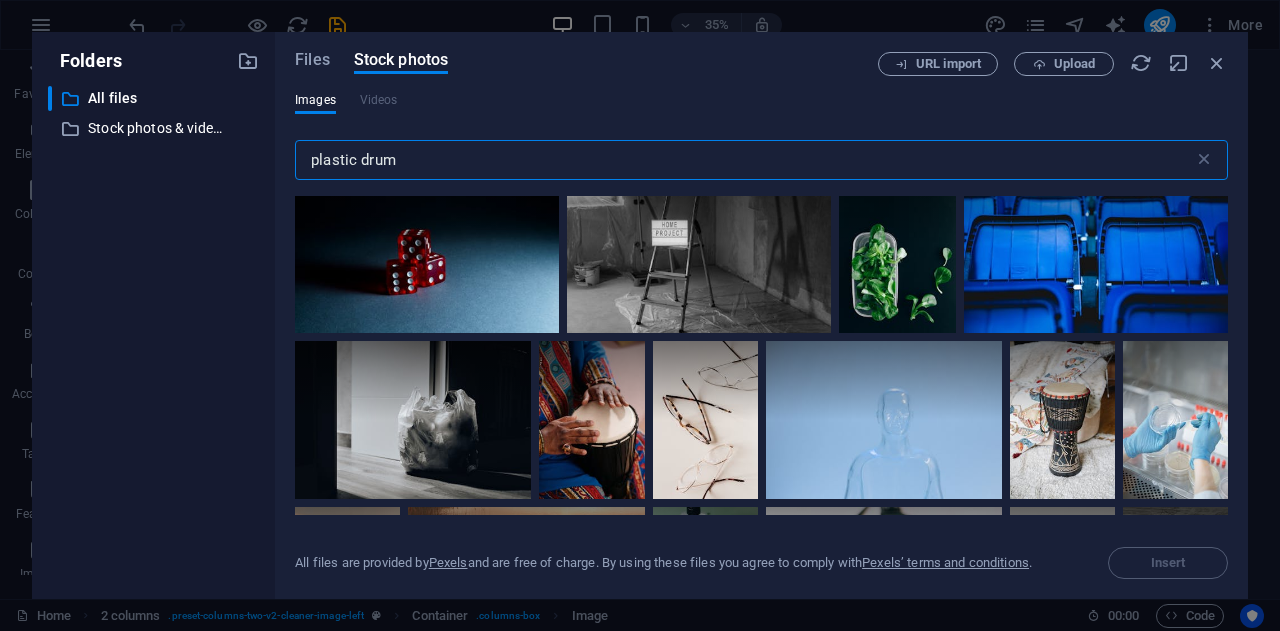 click on "plastic drum" at bounding box center (744, 160) 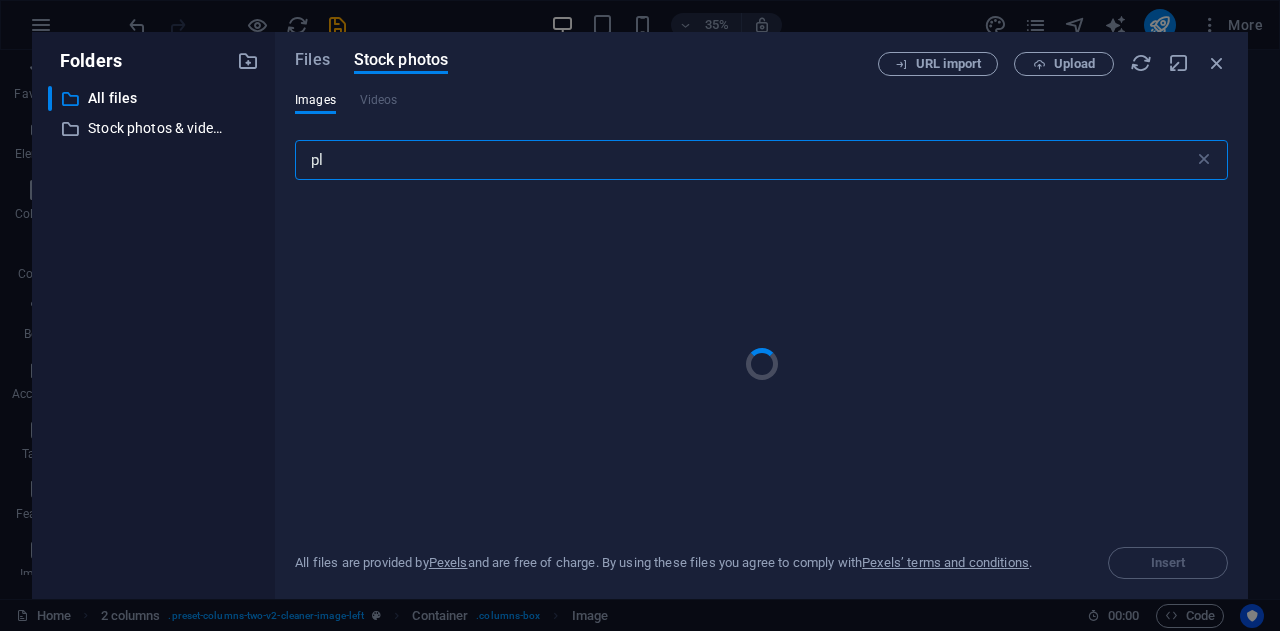 type on "p" 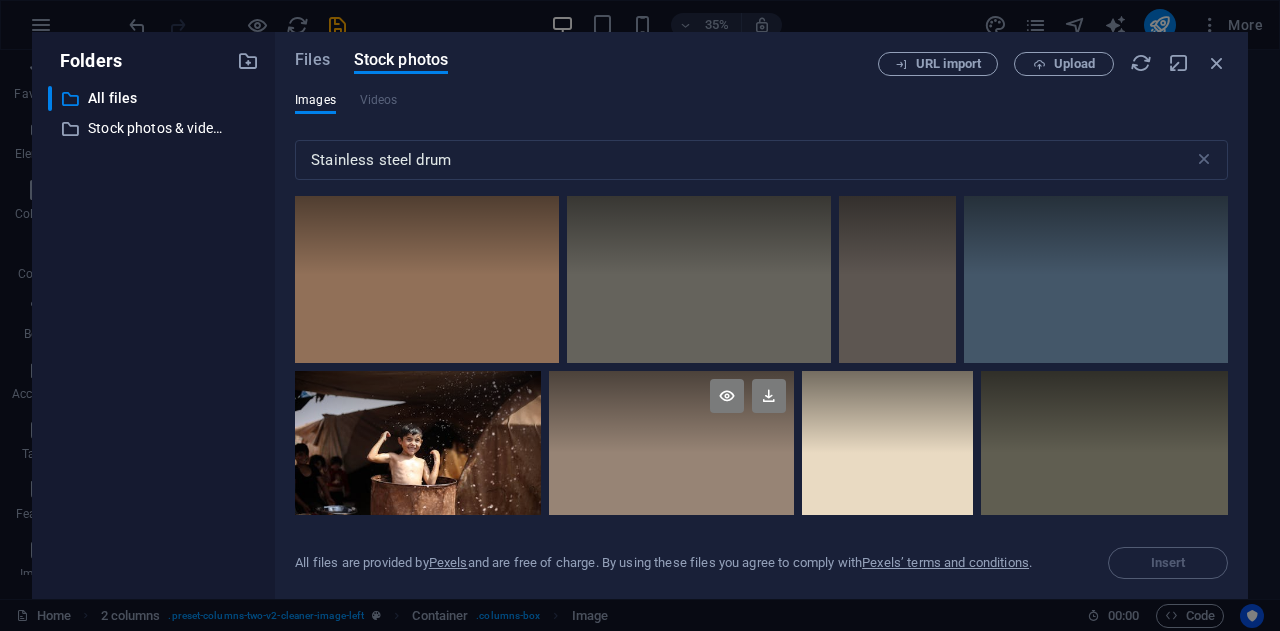 scroll, scrollTop: 0, scrollLeft: 0, axis: both 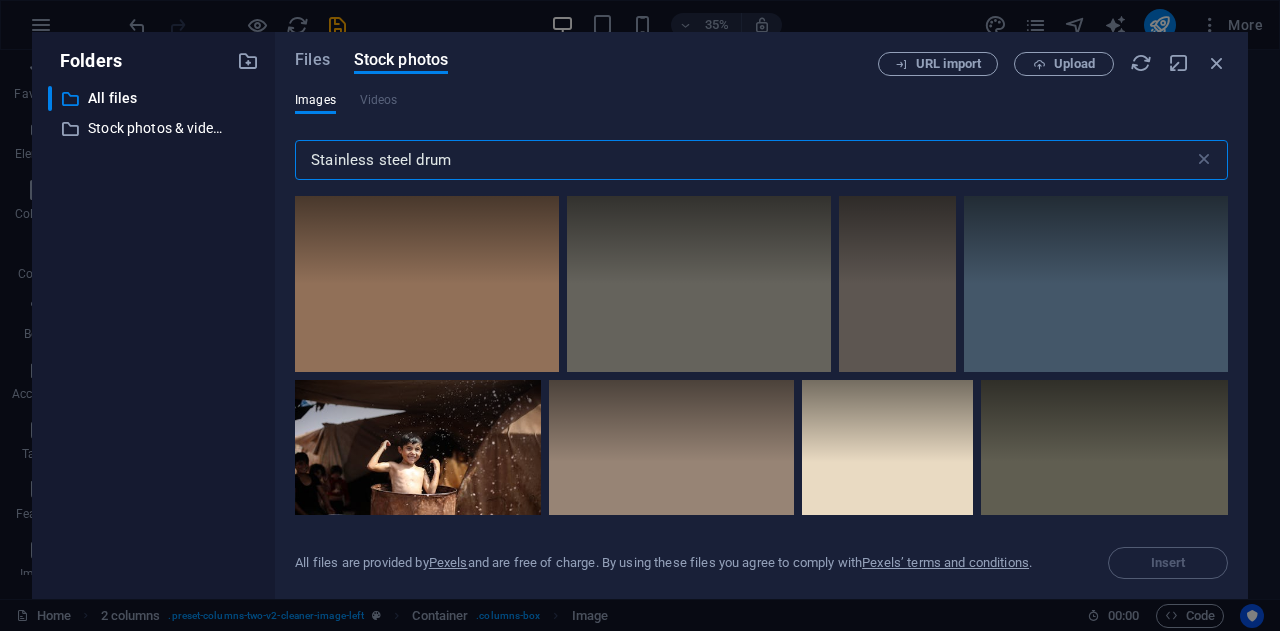 drag, startPoint x: 375, startPoint y: 161, endPoint x: 302, endPoint y: 163, distance: 73.02739 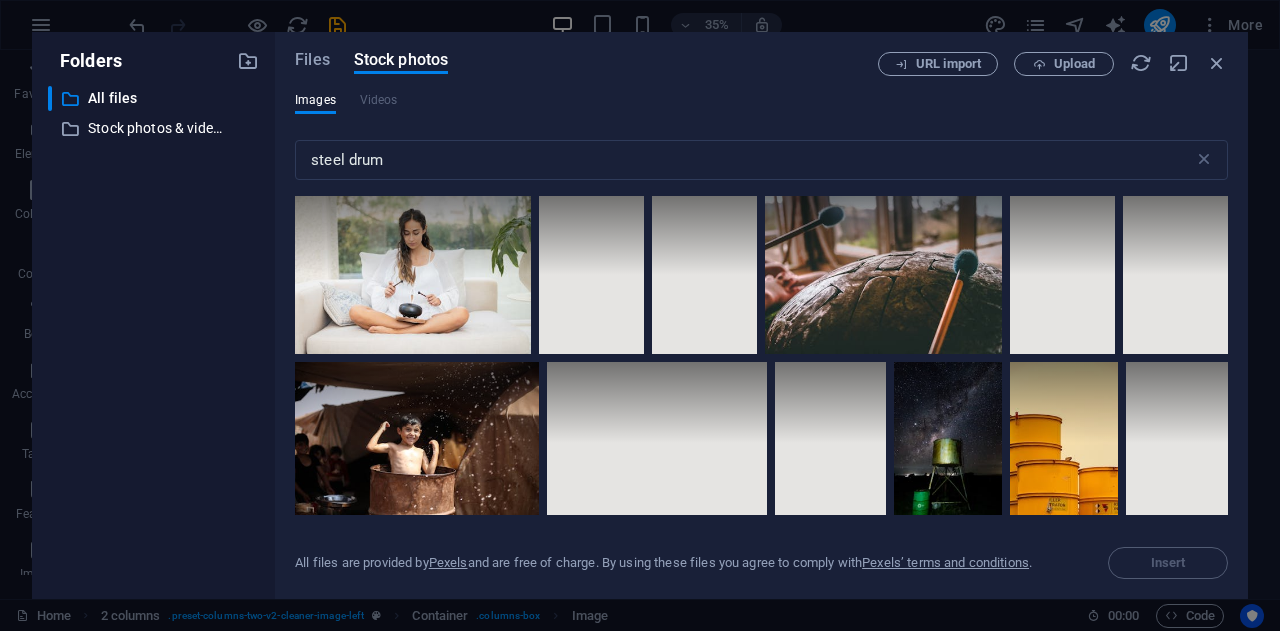 scroll, scrollTop: 0, scrollLeft: 0, axis: both 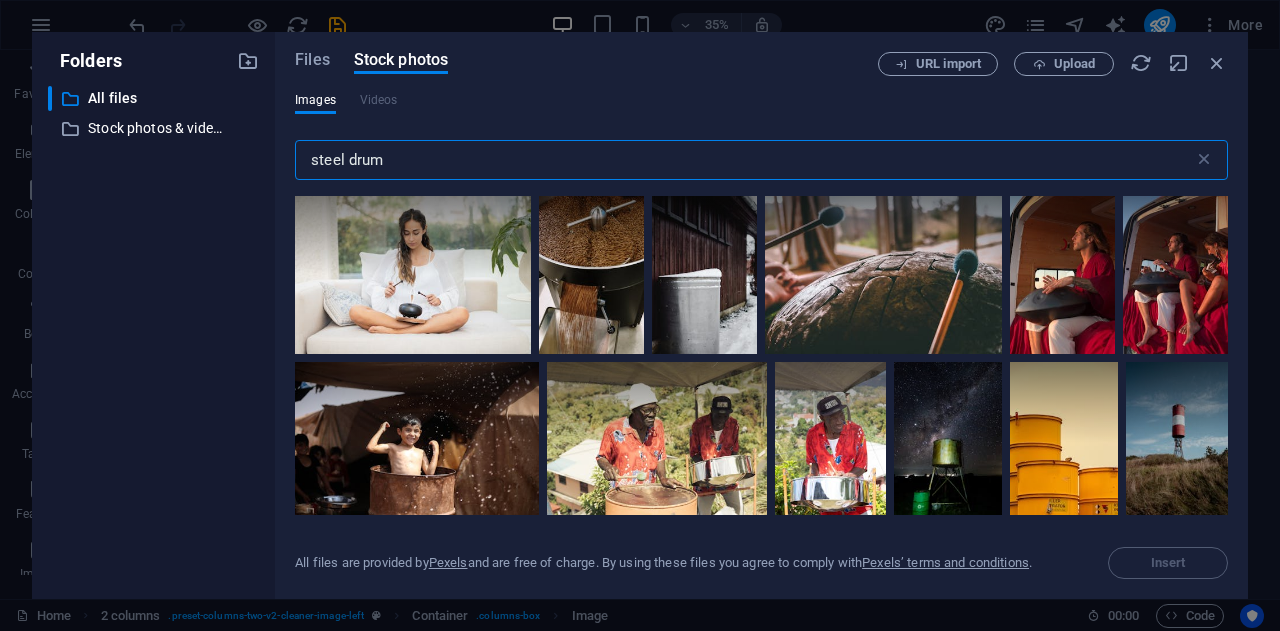 drag, startPoint x: 418, startPoint y: 166, endPoint x: 356, endPoint y: 158, distance: 62.514 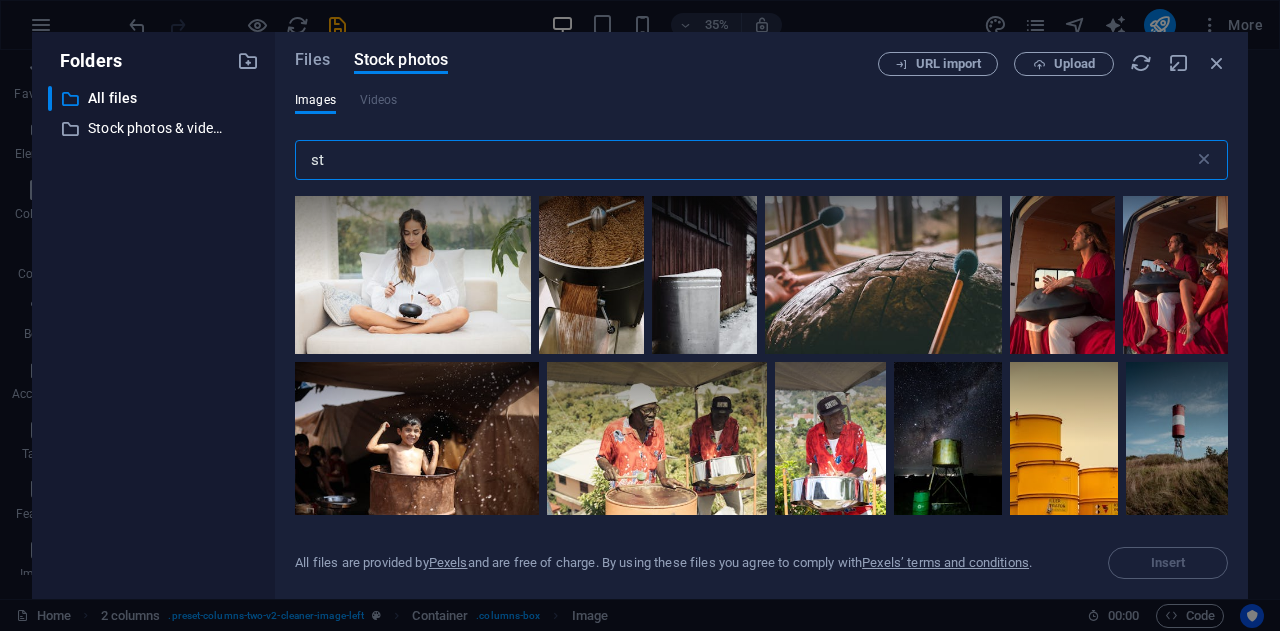 type on "s" 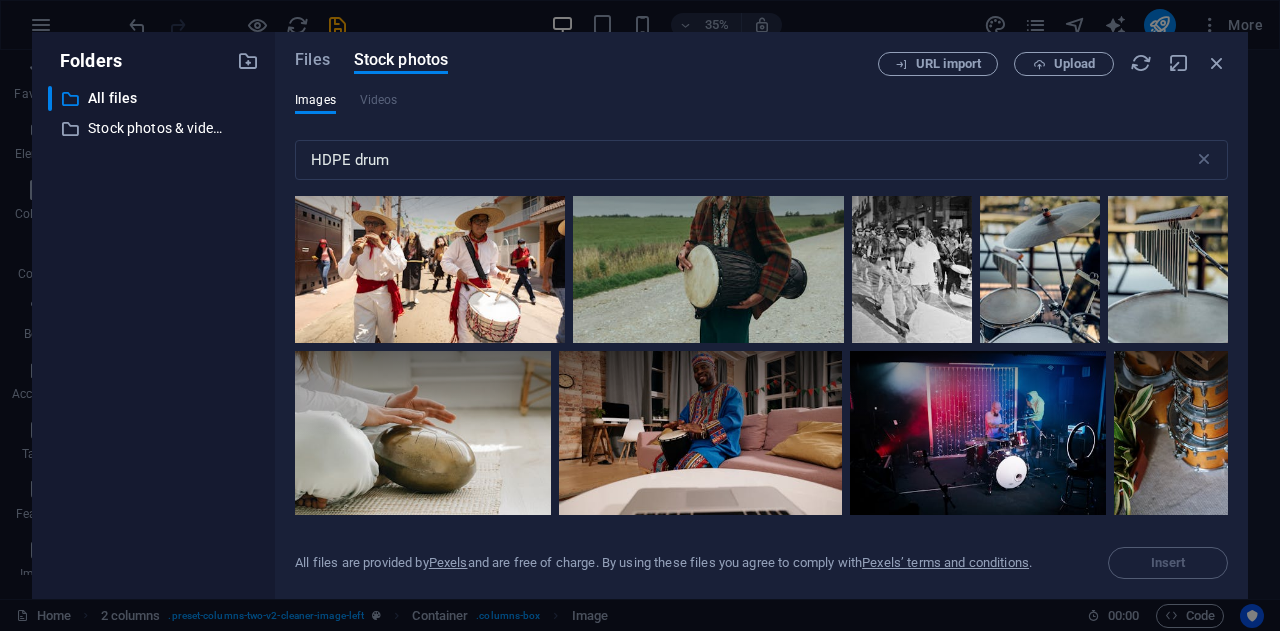 scroll, scrollTop: 4400, scrollLeft: 0, axis: vertical 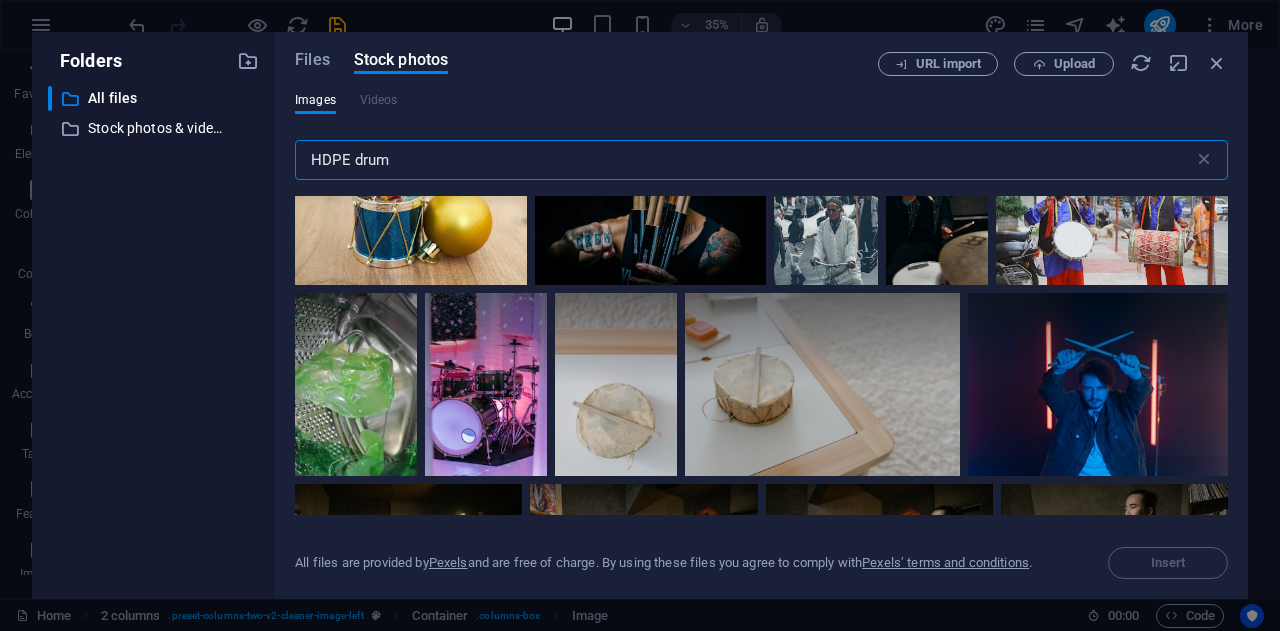 drag, startPoint x: 357, startPoint y: 162, endPoint x: 306, endPoint y: 162, distance: 51 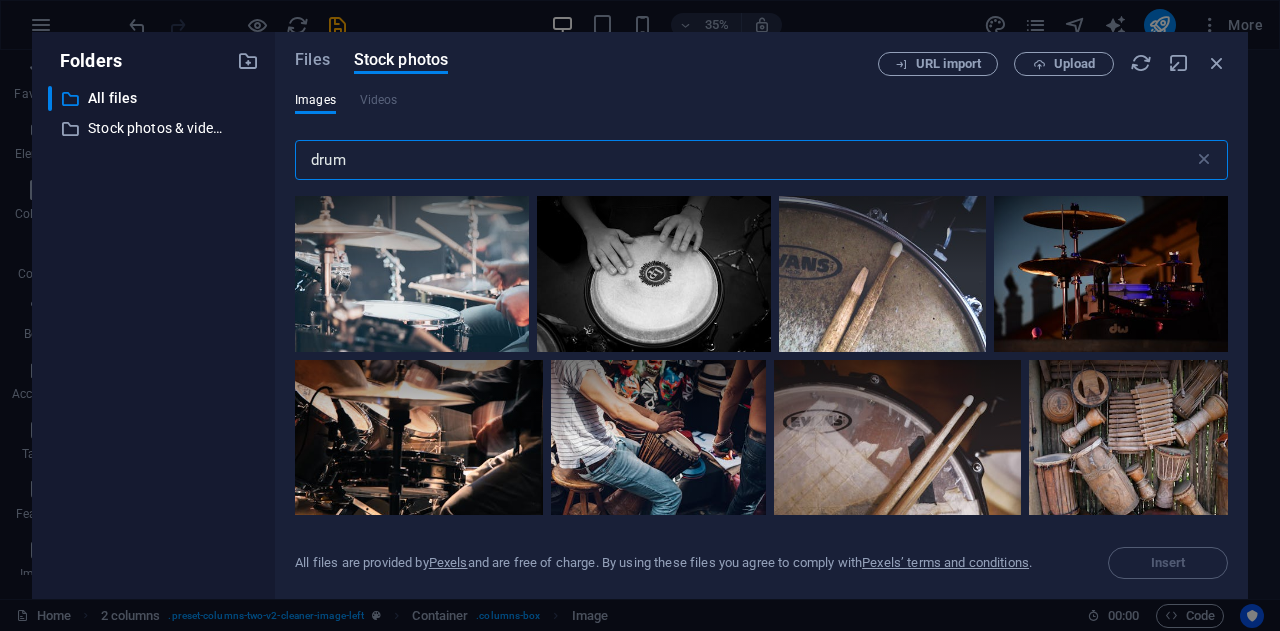 drag, startPoint x: 362, startPoint y: 168, endPoint x: 309, endPoint y: 159, distance: 53.75872 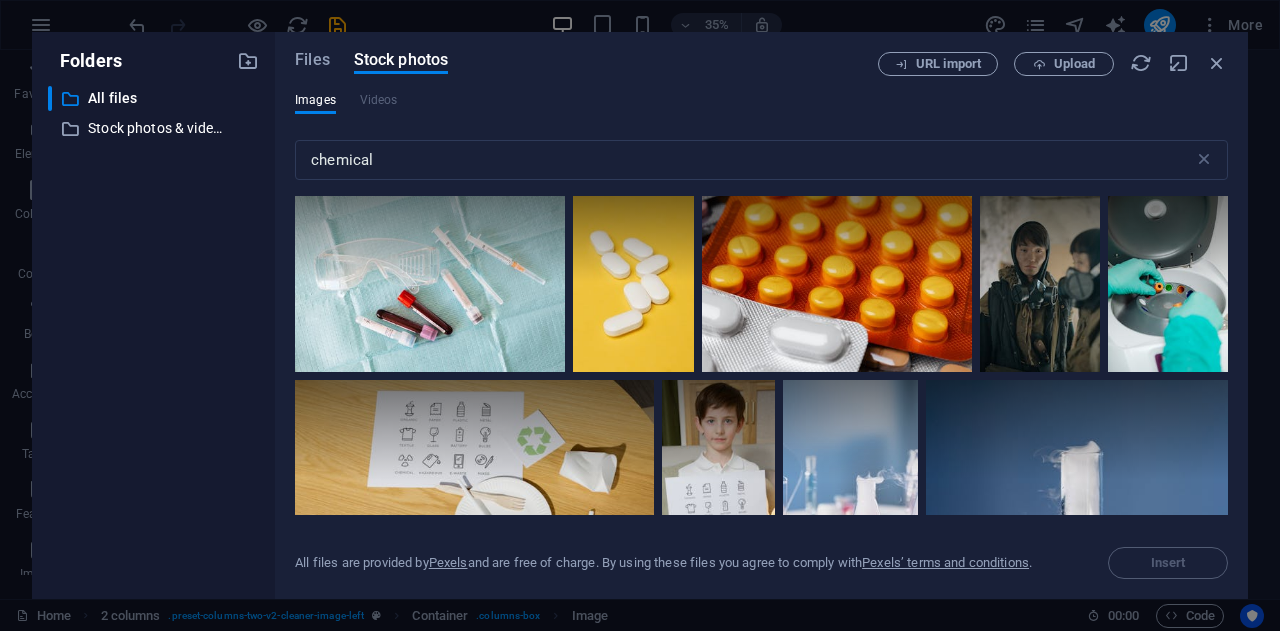 scroll, scrollTop: 7804, scrollLeft: 0, axis: vertical 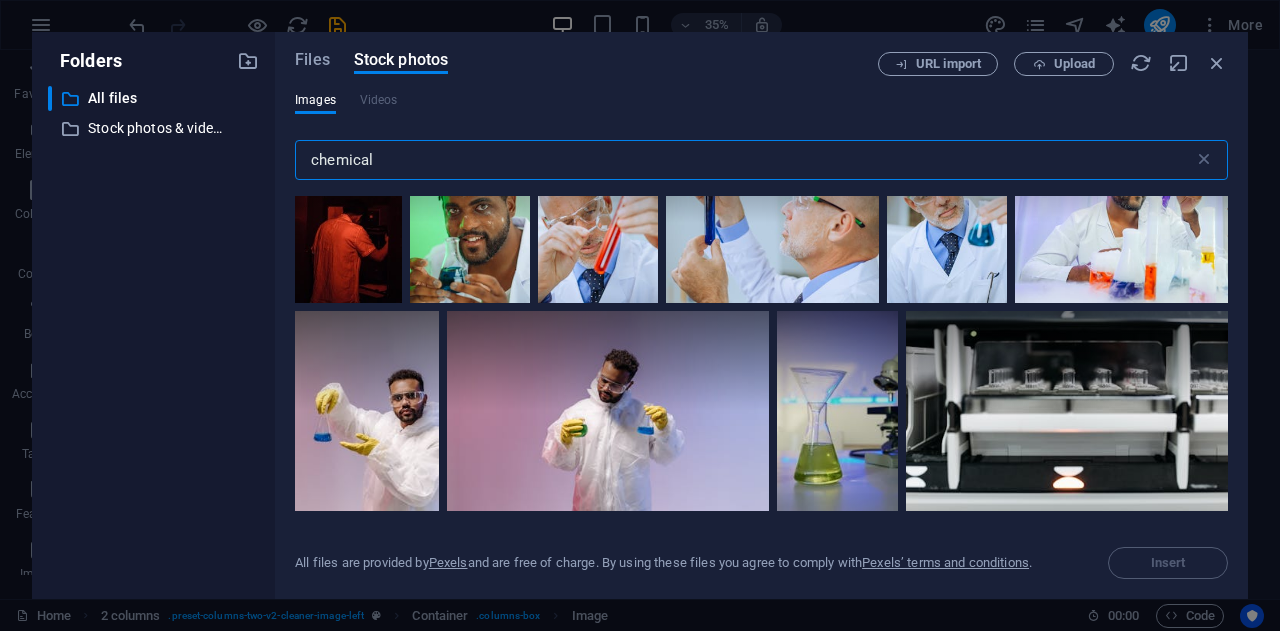 drag, startPoint x: 401, startPoint y: 162, endPoint x: 303, endPoint y: 157, distance: 98.12747 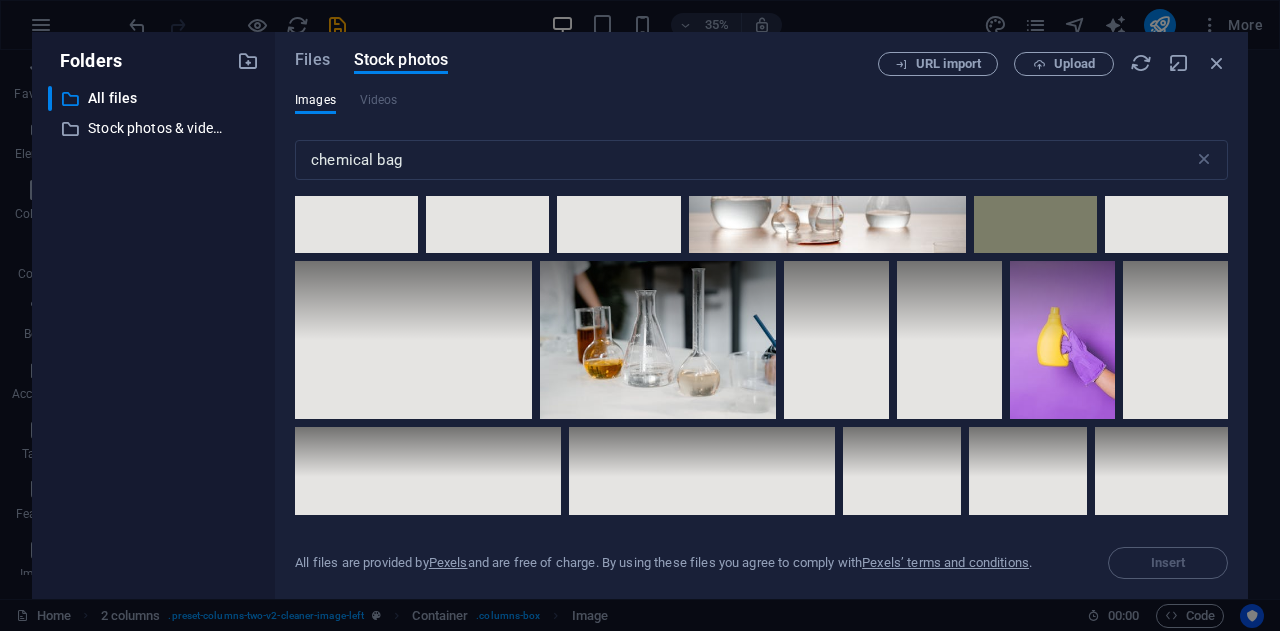 scroll, scrollTop: 6798, scrollLeft: 0, axis: vertical 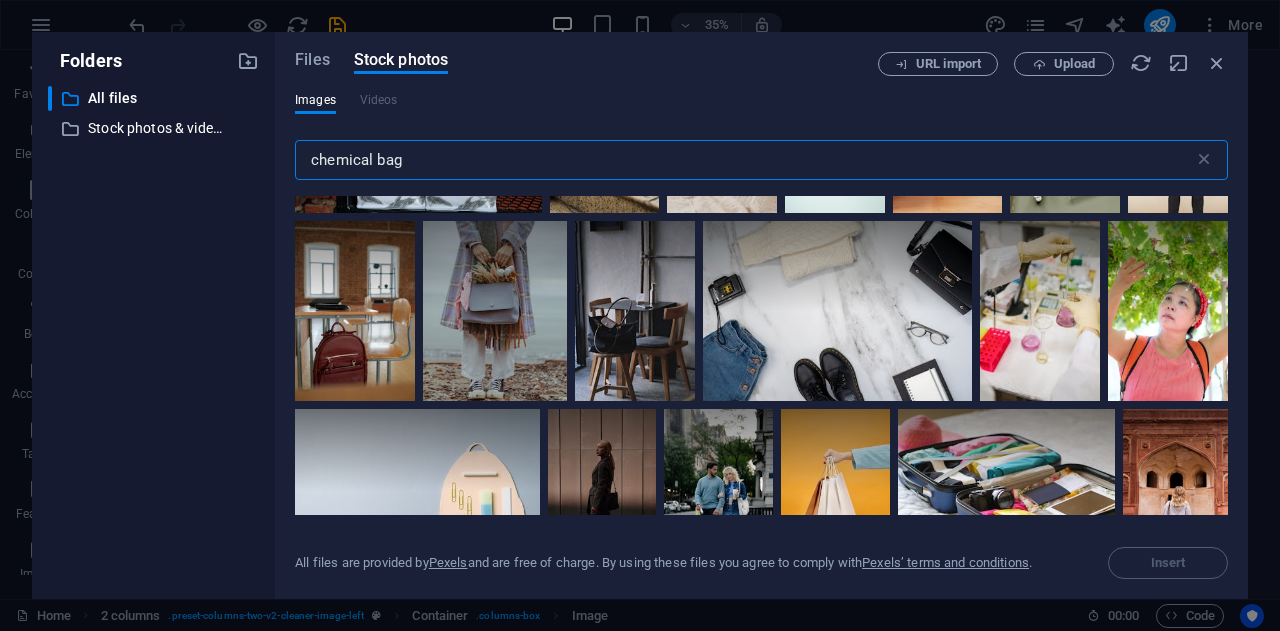 drag, startPoint x: 418, startPoint y: 158, endPoint x: 303, endPoint y: 159, distance: 115.00435 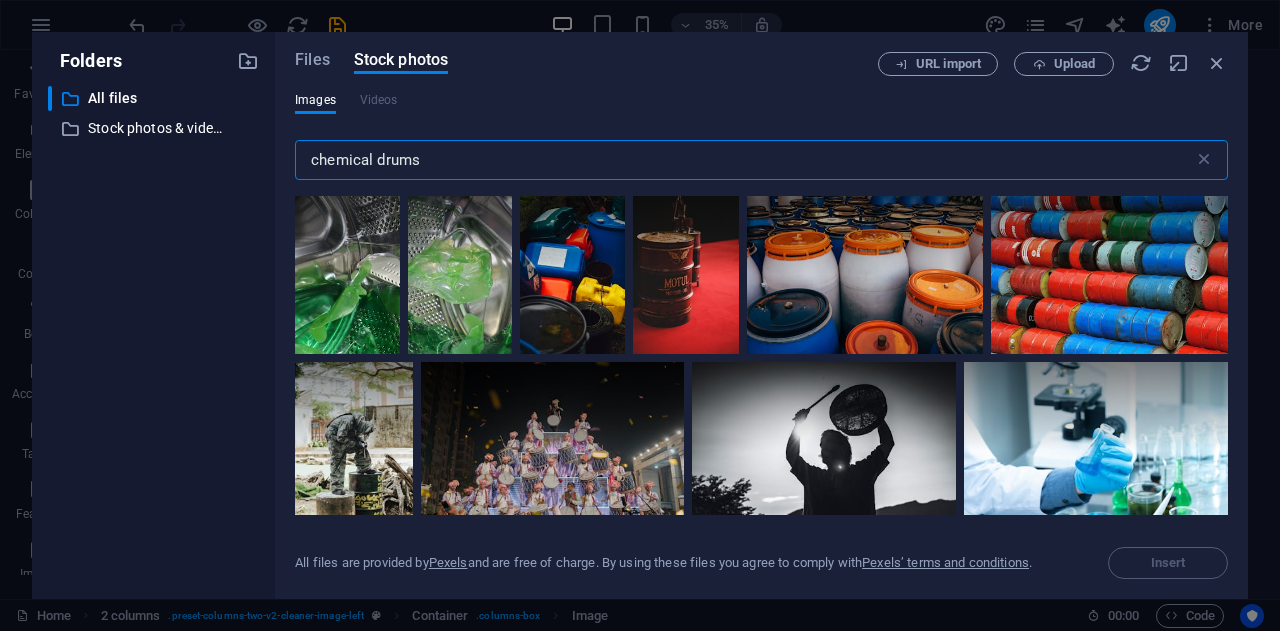 type on "chemical drums" 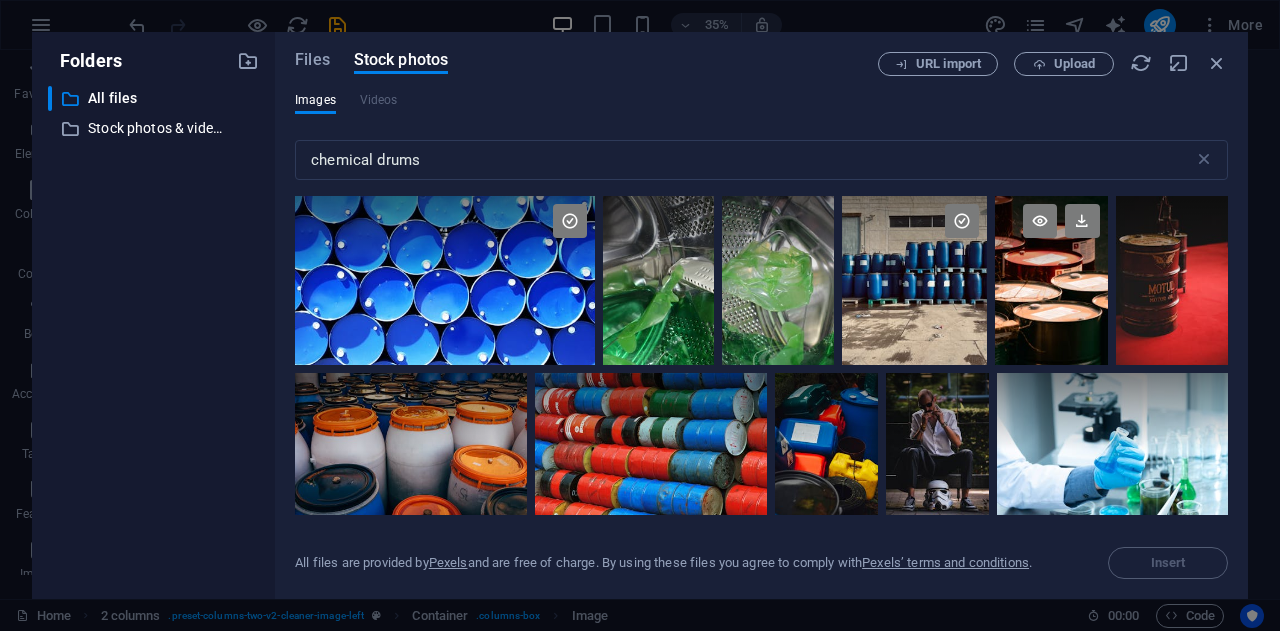 click at bounding box center (1051, 238) 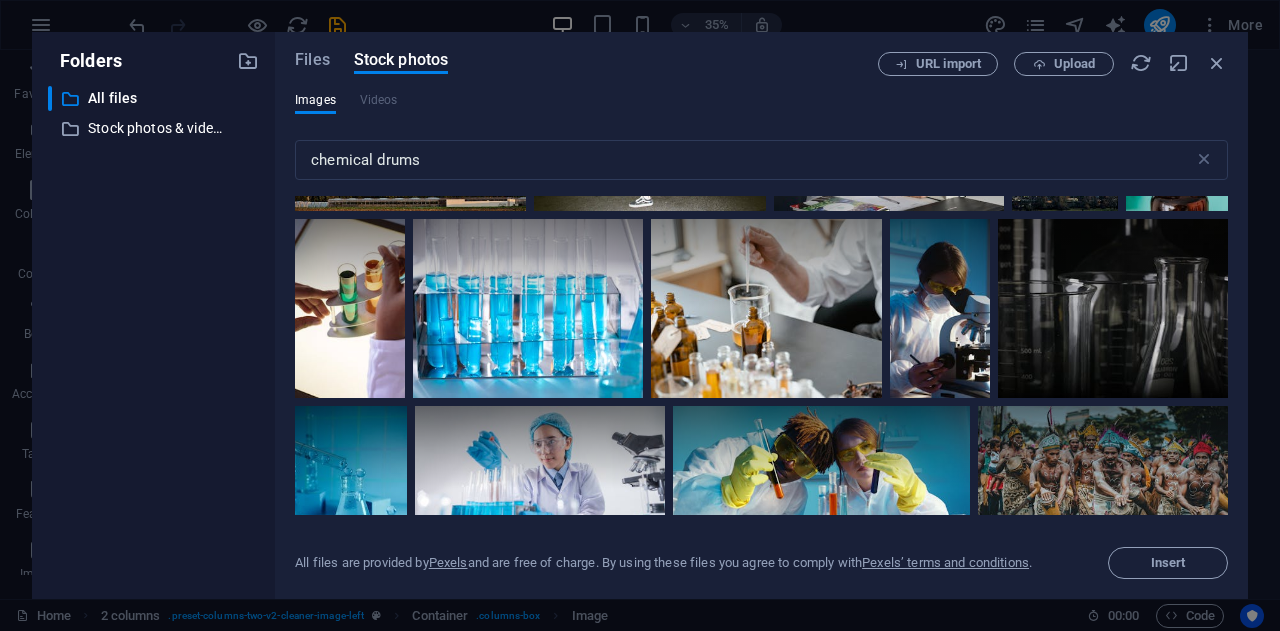 scroll, scrollTop: 0, scrollLeft: 0, axis: both 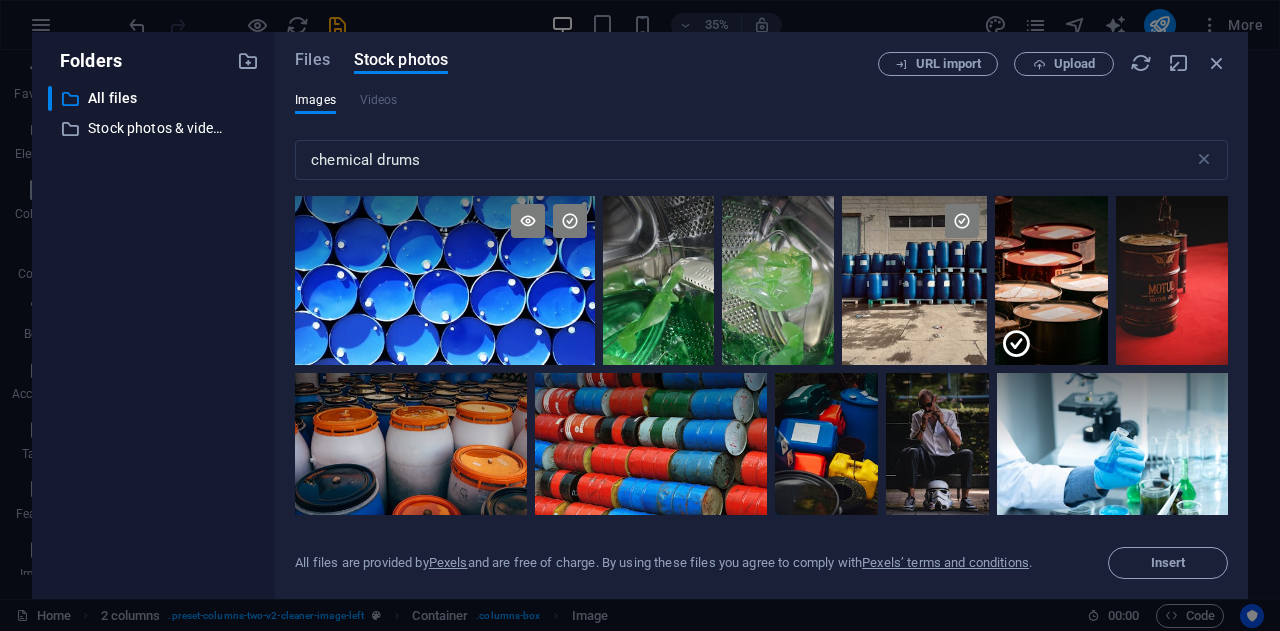 click at bounding box center [445, 238] 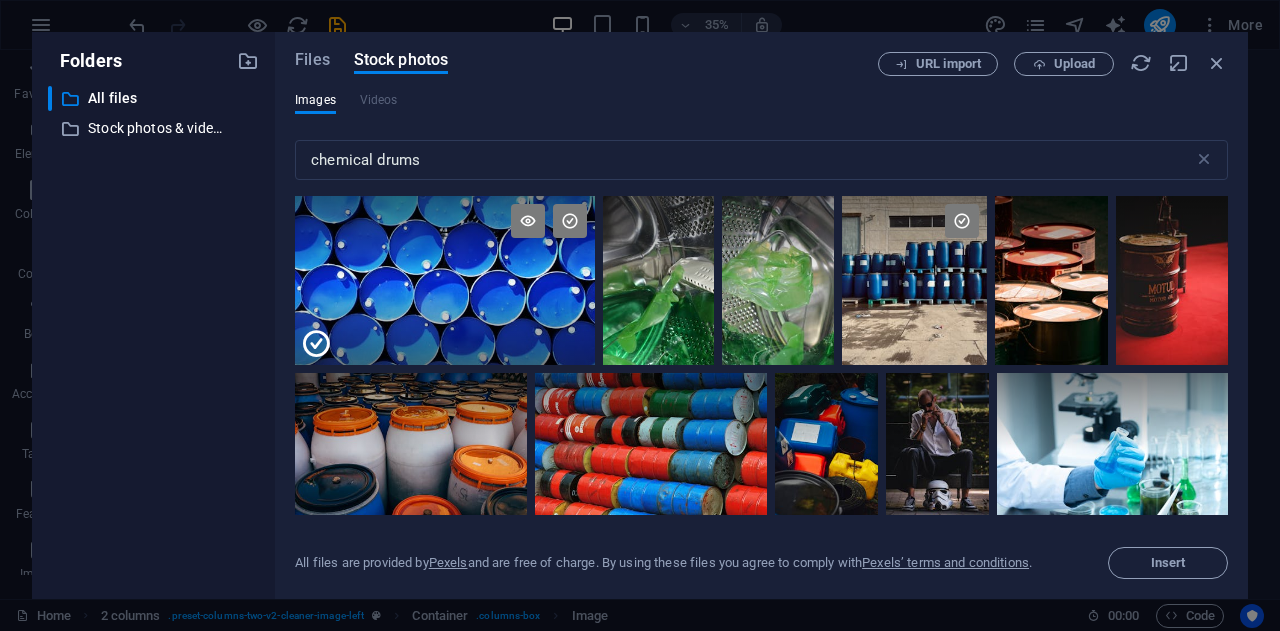 click at bounding box center (445, 322) 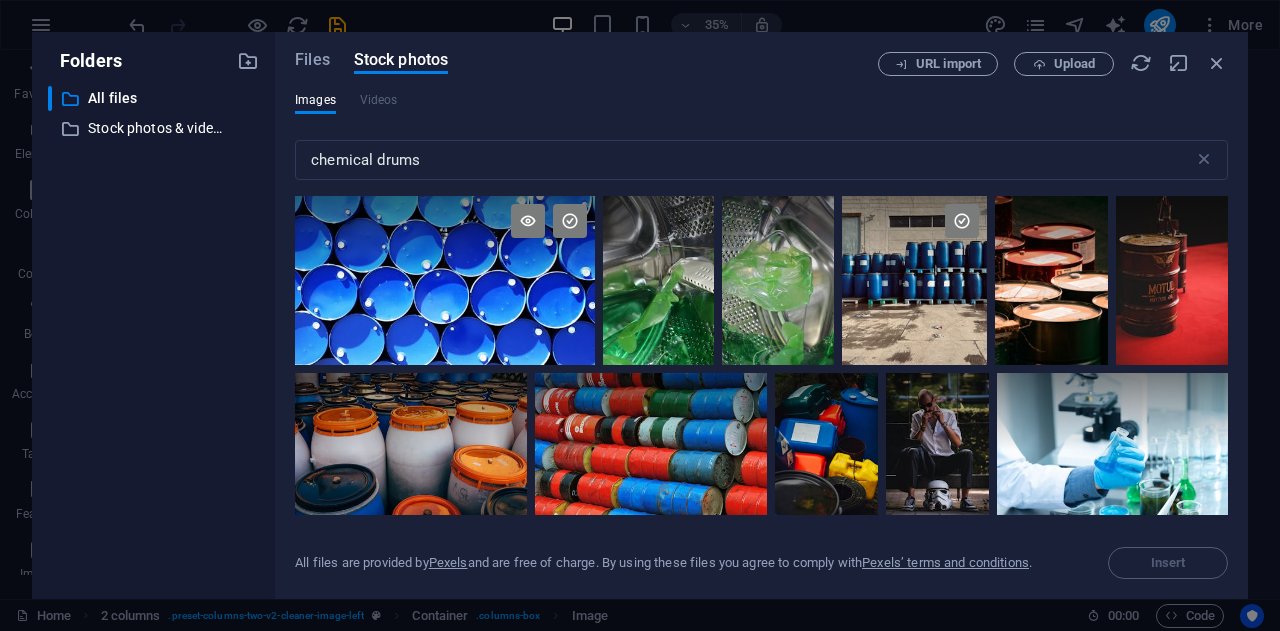 click at bounding box center (445, 280) 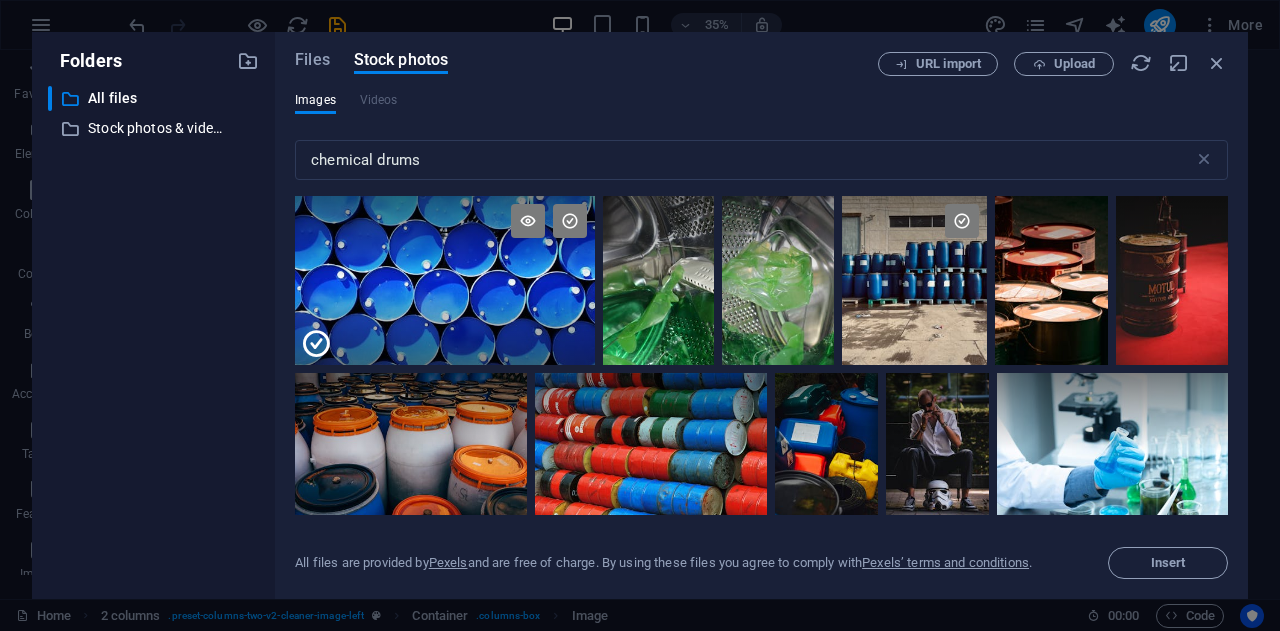 click at bounding box center (445, 322) 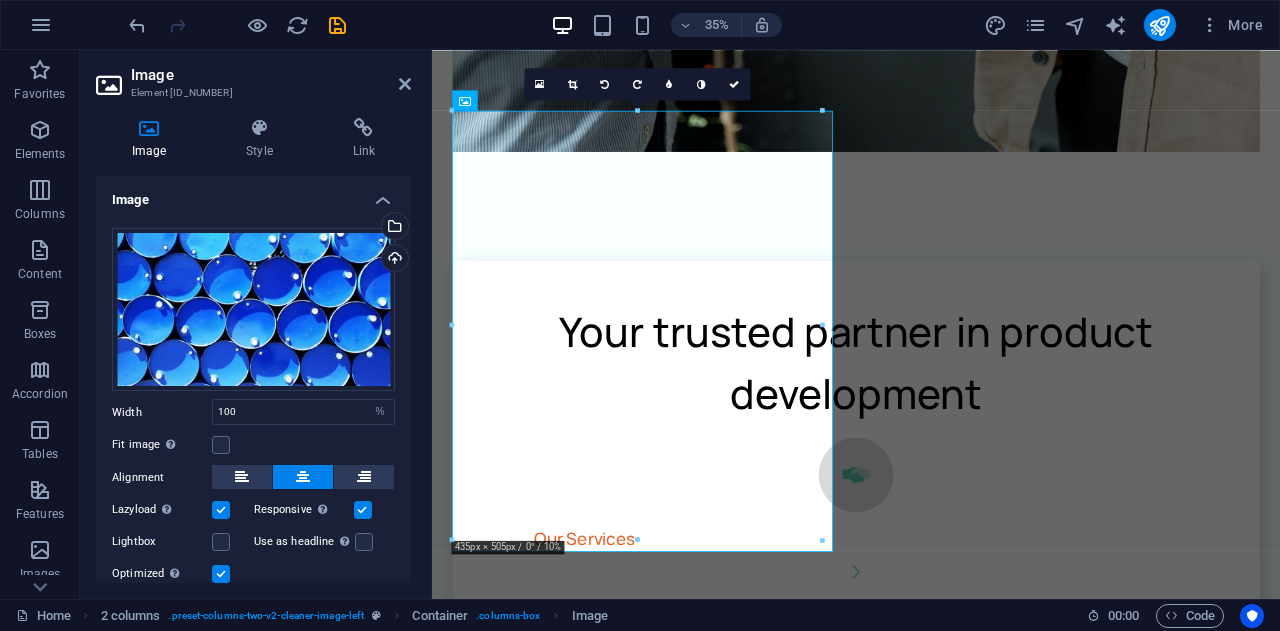 scroll, scrollTop: 1890, scrollLeft: 0, axis: vertical 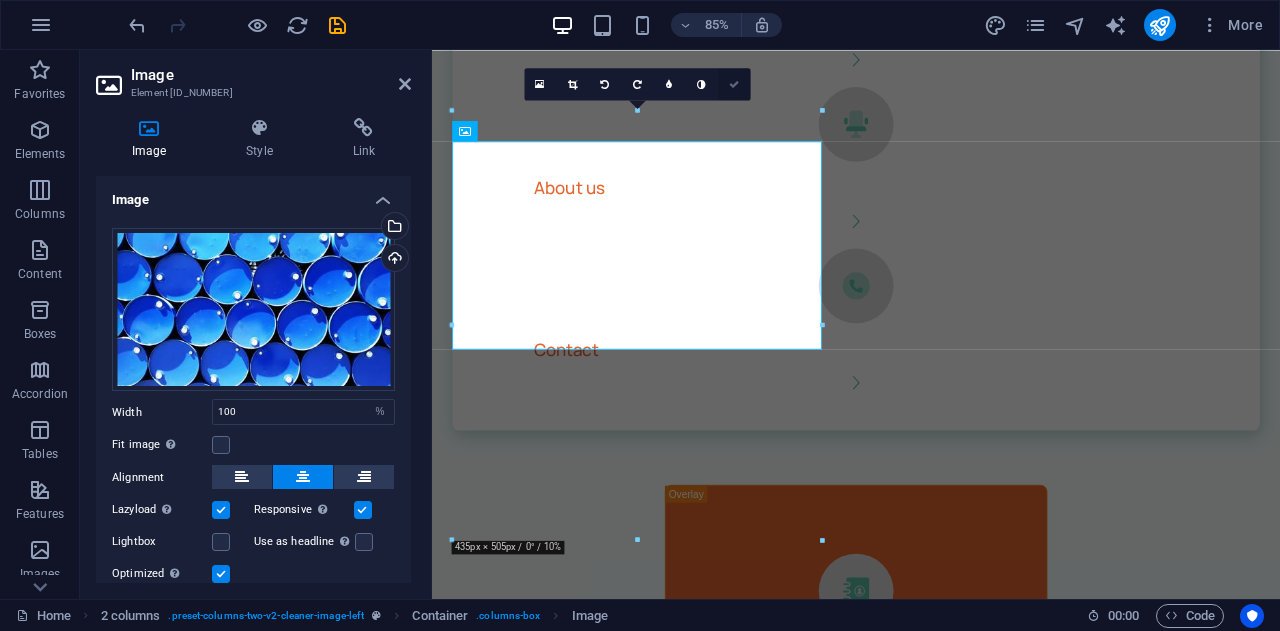 drag, startPoint x: 736, startPoint y: 86, endPoint x: 650, endPoint y: 20, distance: 108.40664 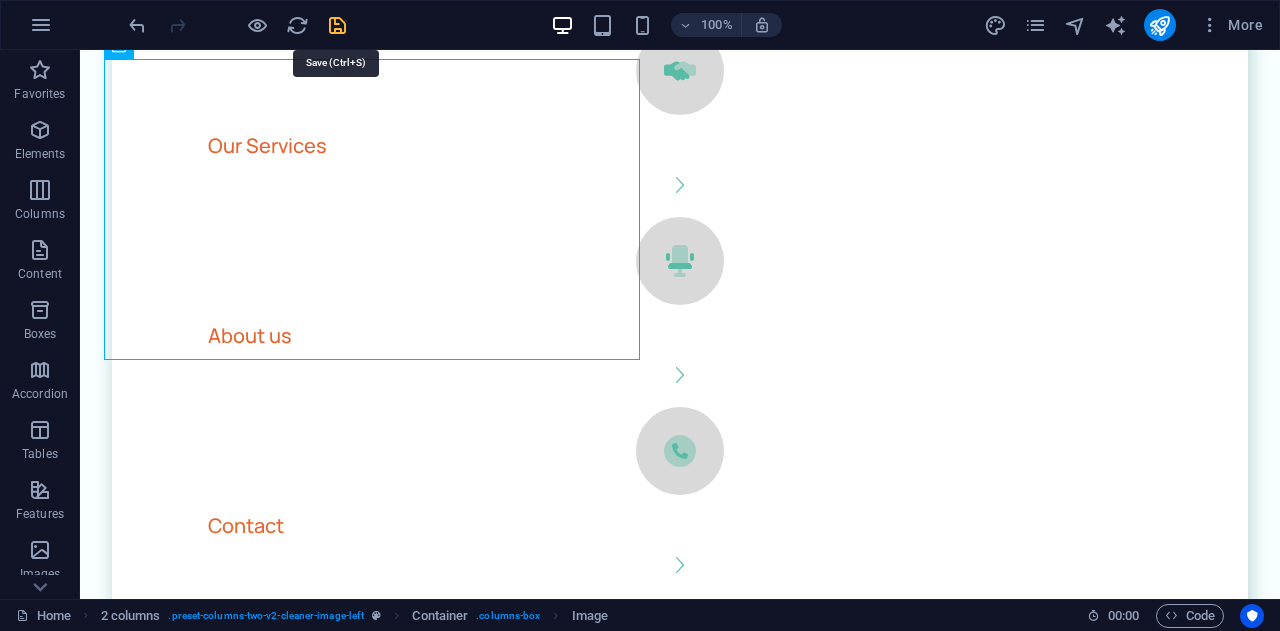 click at bounding box center (337, 25) 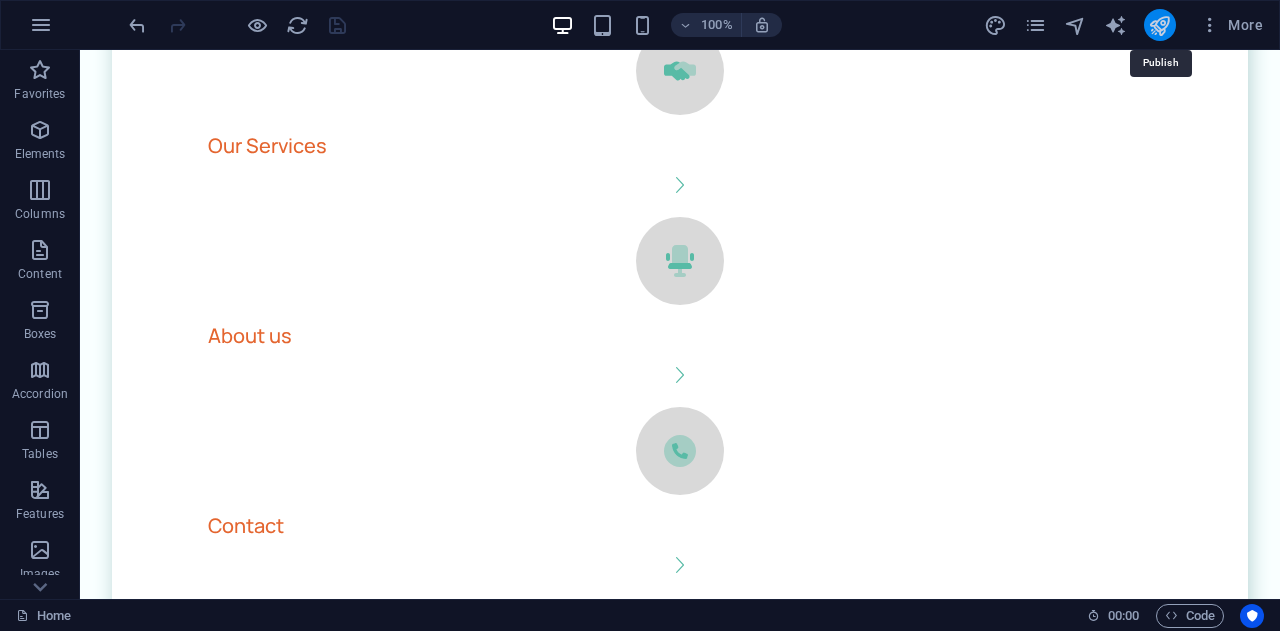 click at bounding box center [1159, 25] 